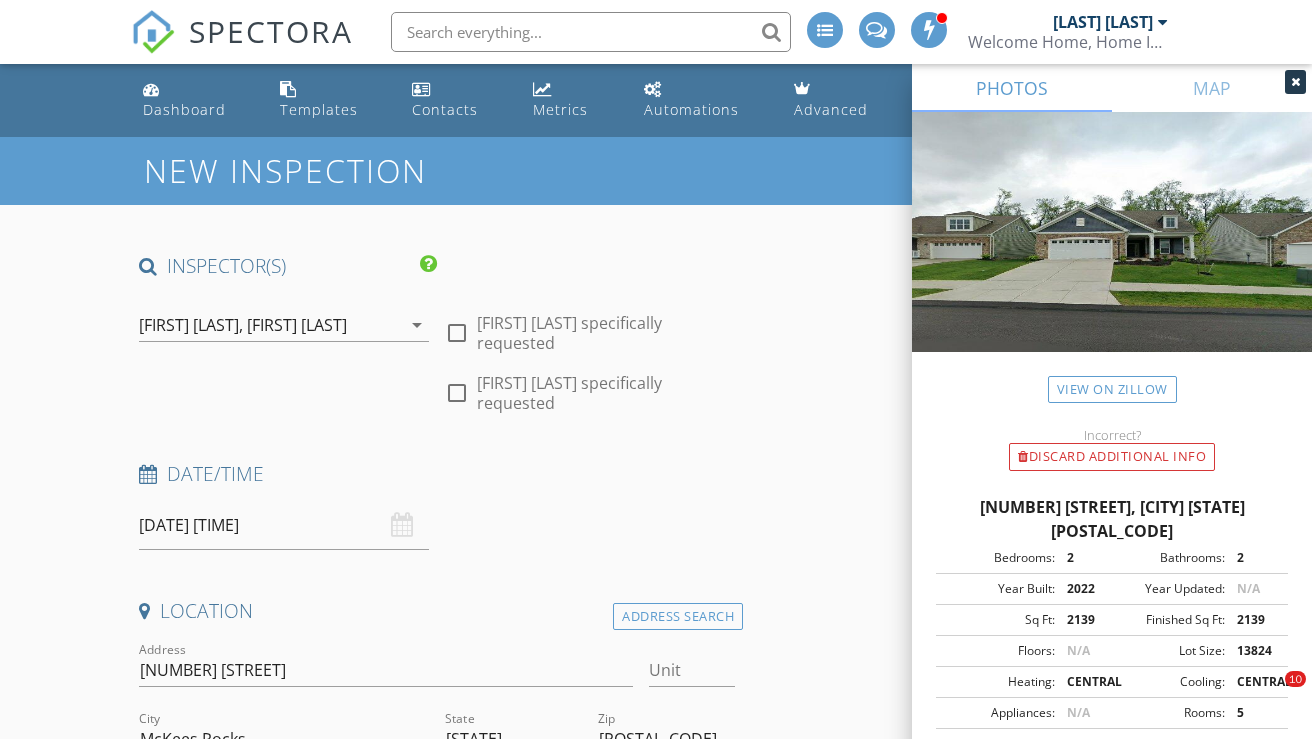 scroll, scrollTop: 719, scrollLeft: 0, axis: vertical 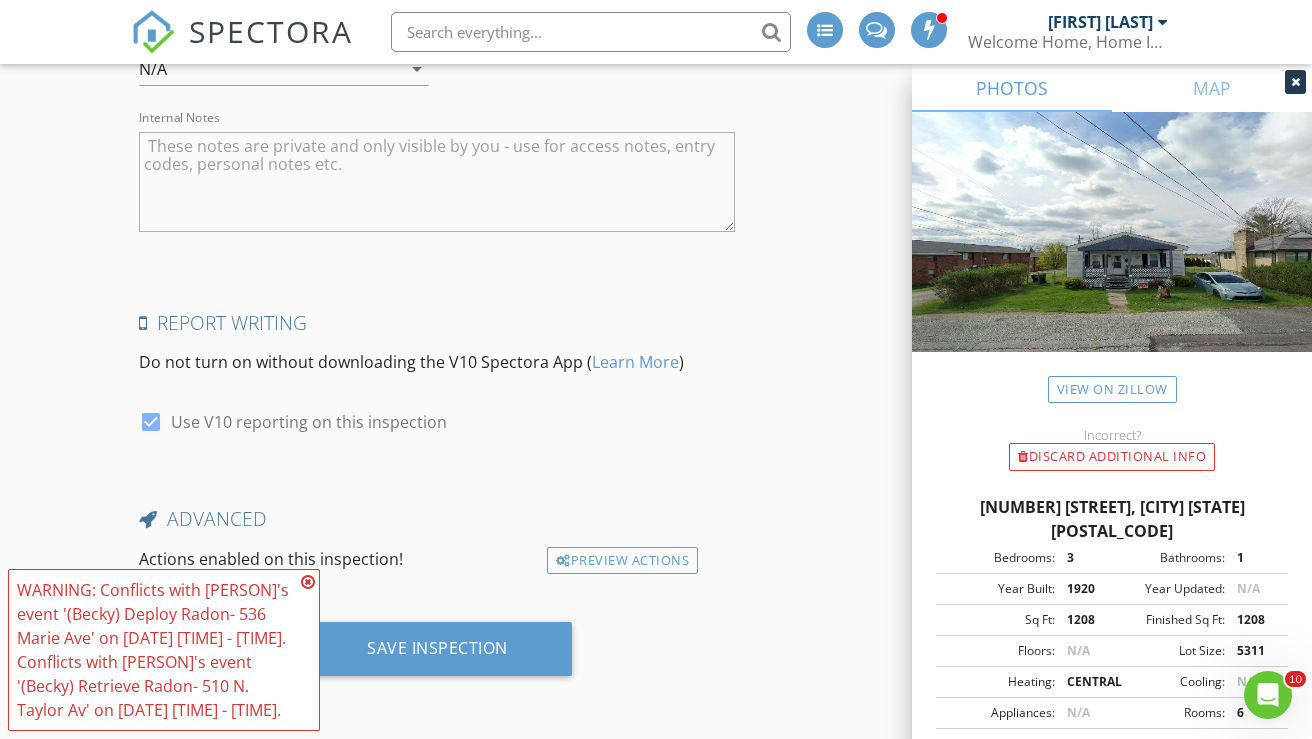 click at bounding box center [437, 182] 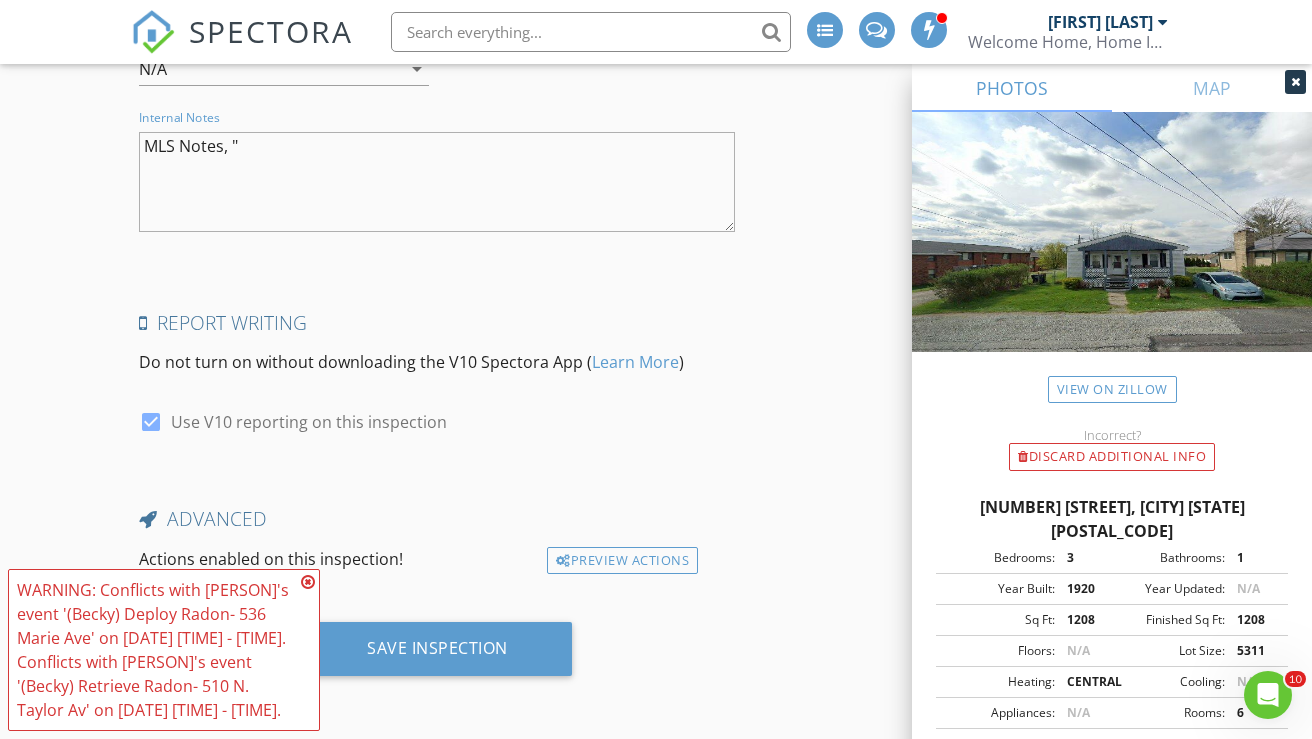paste on "Property being conveyed in AS-iS condition." 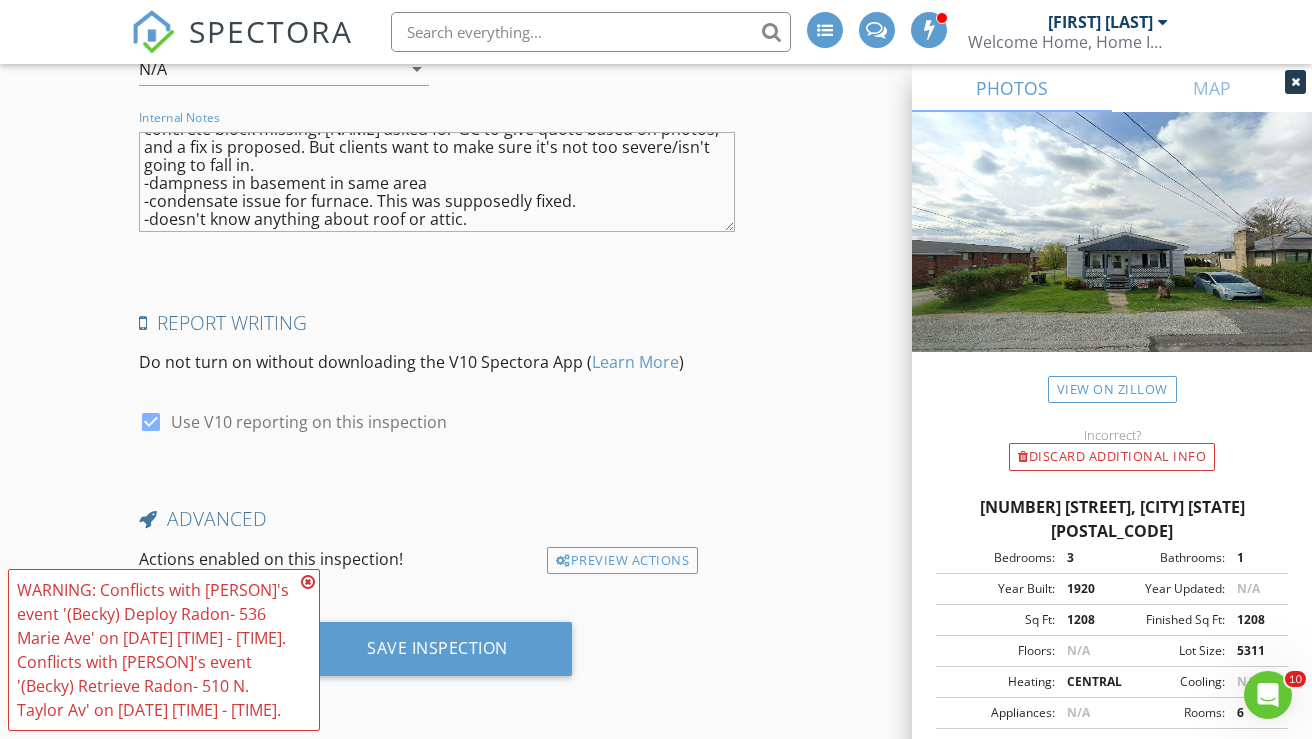 scroll, scrollTop: 0, scrollLeft: 0, axis: both 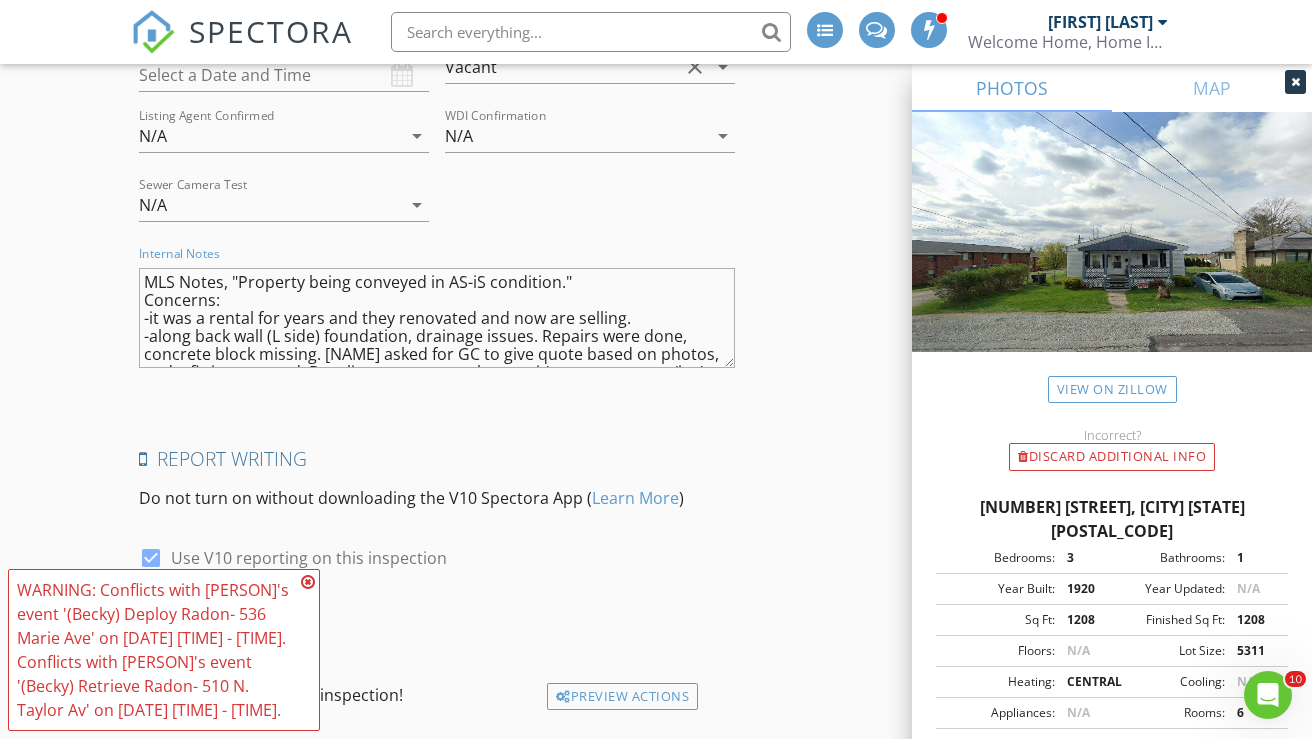 click on "MLS Notes, "Property being conveyed in AS-iS condition."
Concerns:
-it was a rental for years and they renovated and now are selling.
-along back wall (L side) foundation, drainage issues. Repairs were done, concrete block missing. [NAME] asked for GC to give quote based on photos, and a fix is proposed. But clients want to make sure it's not too severe/isn't going to fall in.
-dampness in basement in same area
-condensate issue for furnace. This was supposedly fixed.
-doesn't know anything about roof or attic." at bounding box center (437, 318) 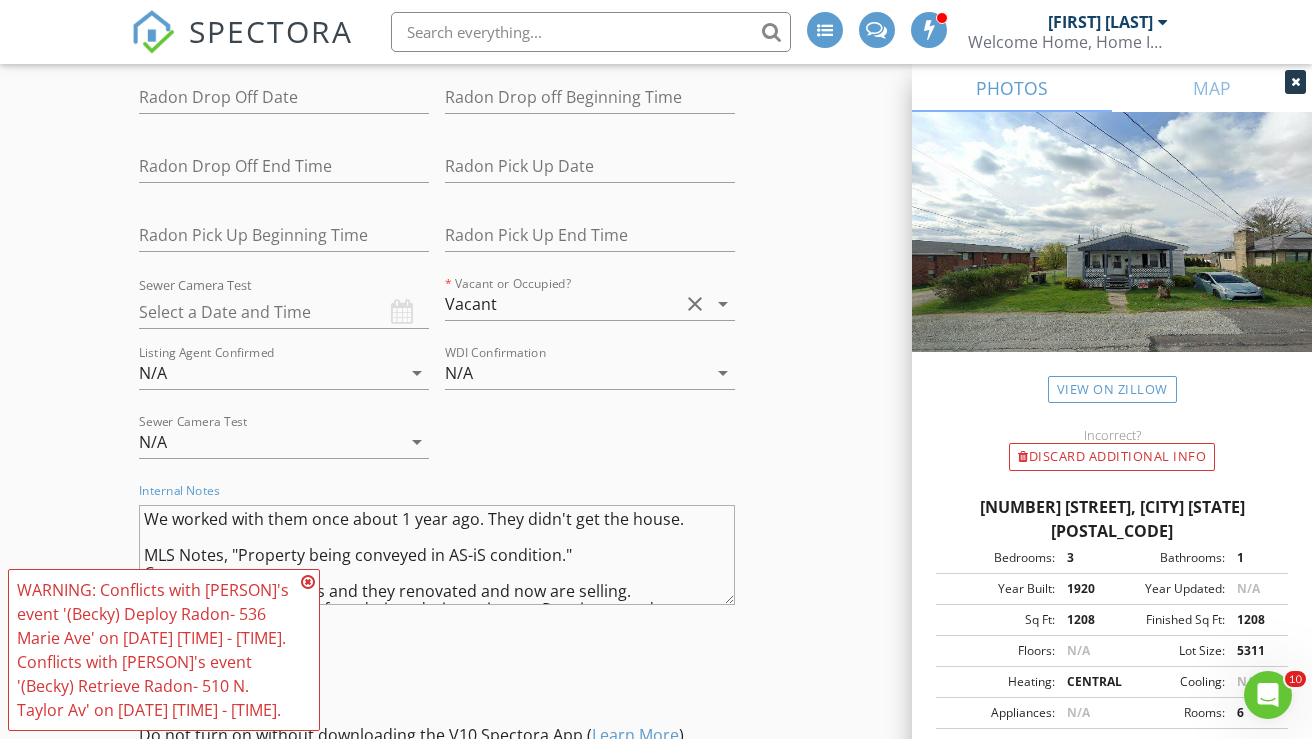 scroll, scrollTop: 3978, scrollLeft: 0, axis: vertical 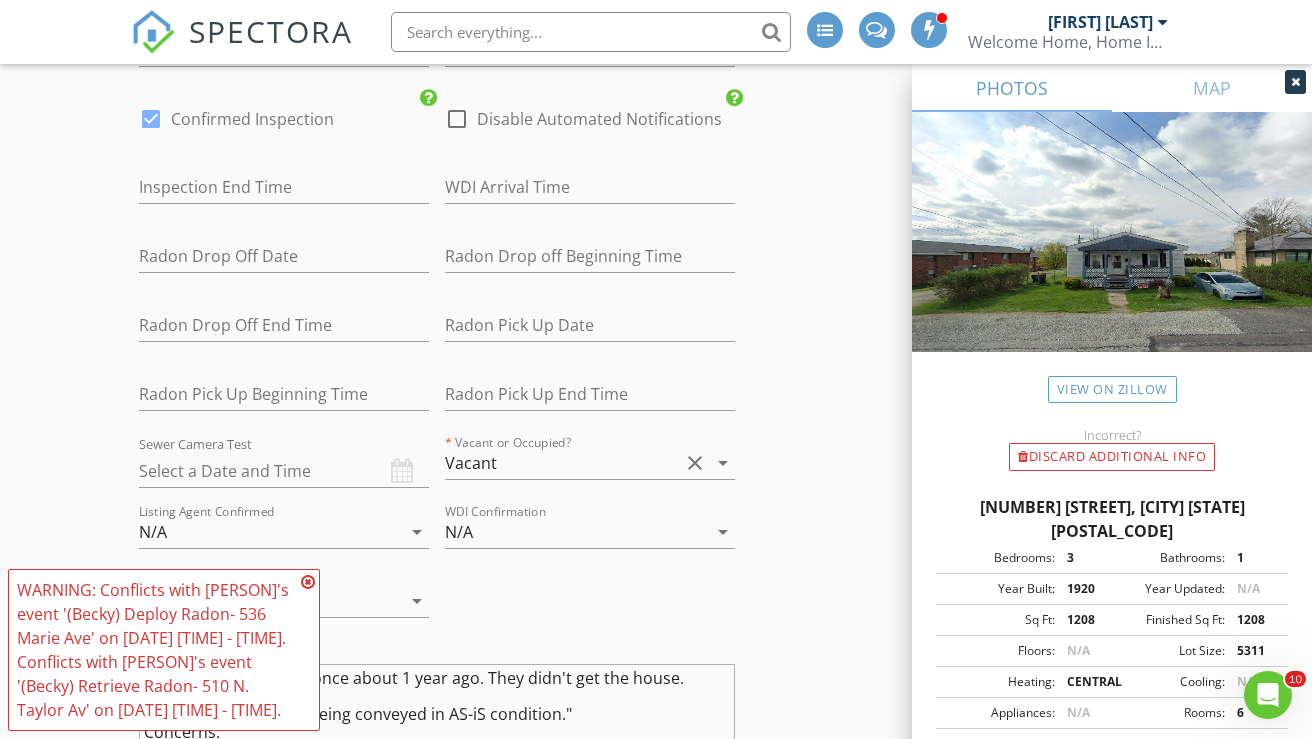 type on "We worked with them once about 1 year ago. They didn't get the house.
MLS Notes, "Property being conveyed in AS-iS condition."
Concerns:
-it was a rental for years and they renovated and now are selling.
-along back wall (L side) foundation, drainage issues. Repairs were done, concrete block missing. [NAME] asked for GC to give quote based on photos, and a fix is proposed. But clients want to make sure it's not too severe/isn't going to fall in.
-dampness in basement in same area
-condensate issue for furnace. This was supposedly fixed.
-doesn't know anything about roof or attic." 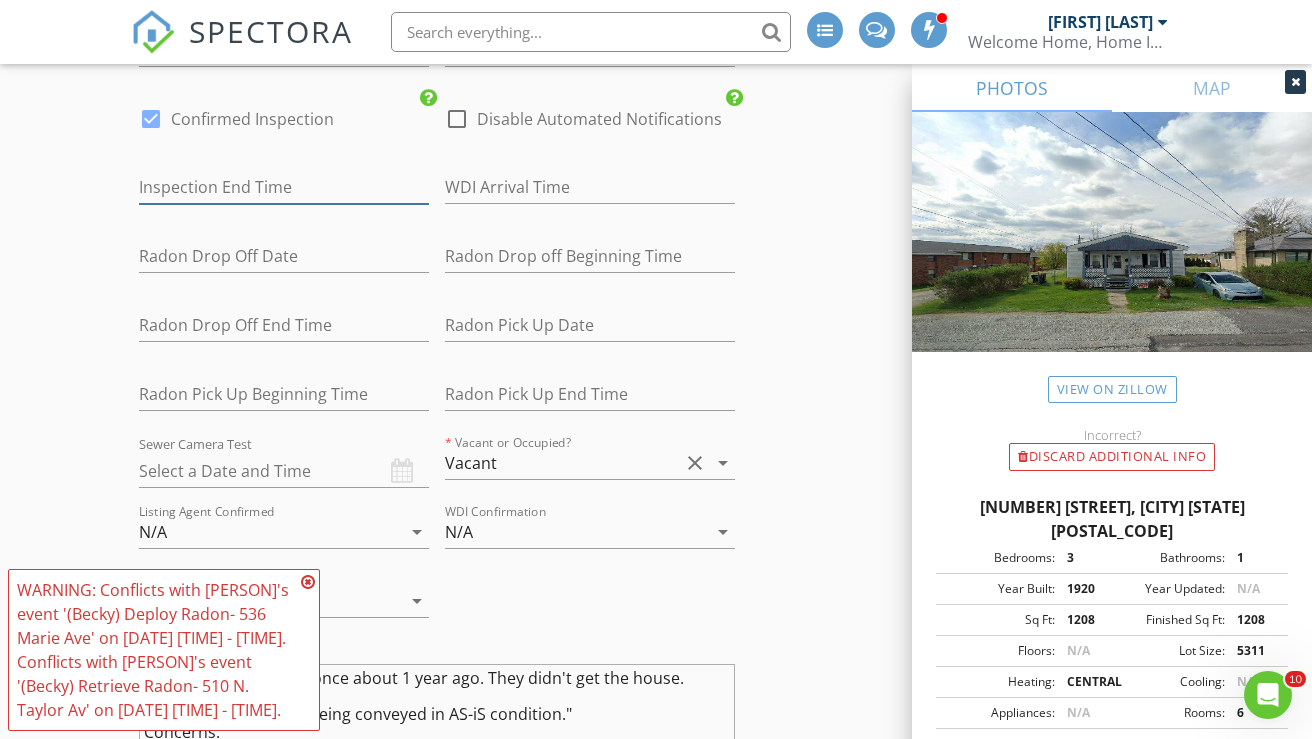 click at bounding box center (284, 187) 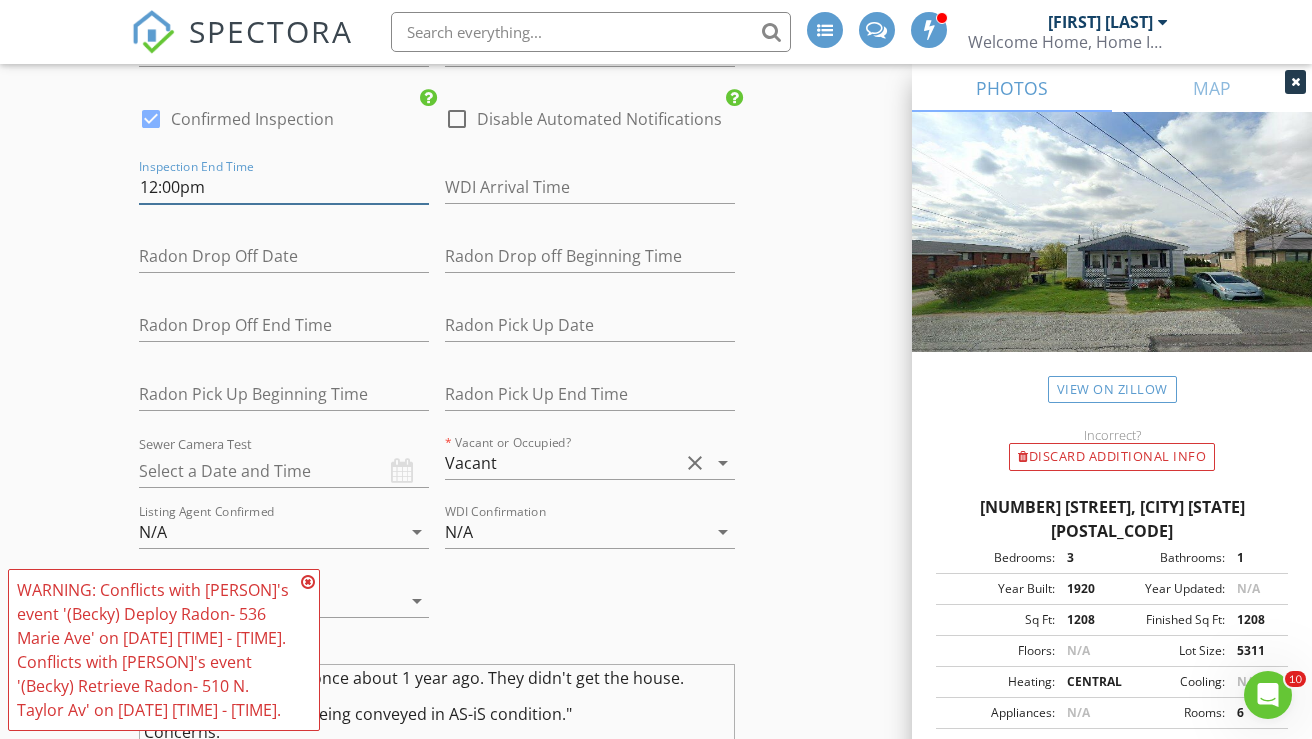 type on "12:00pm" 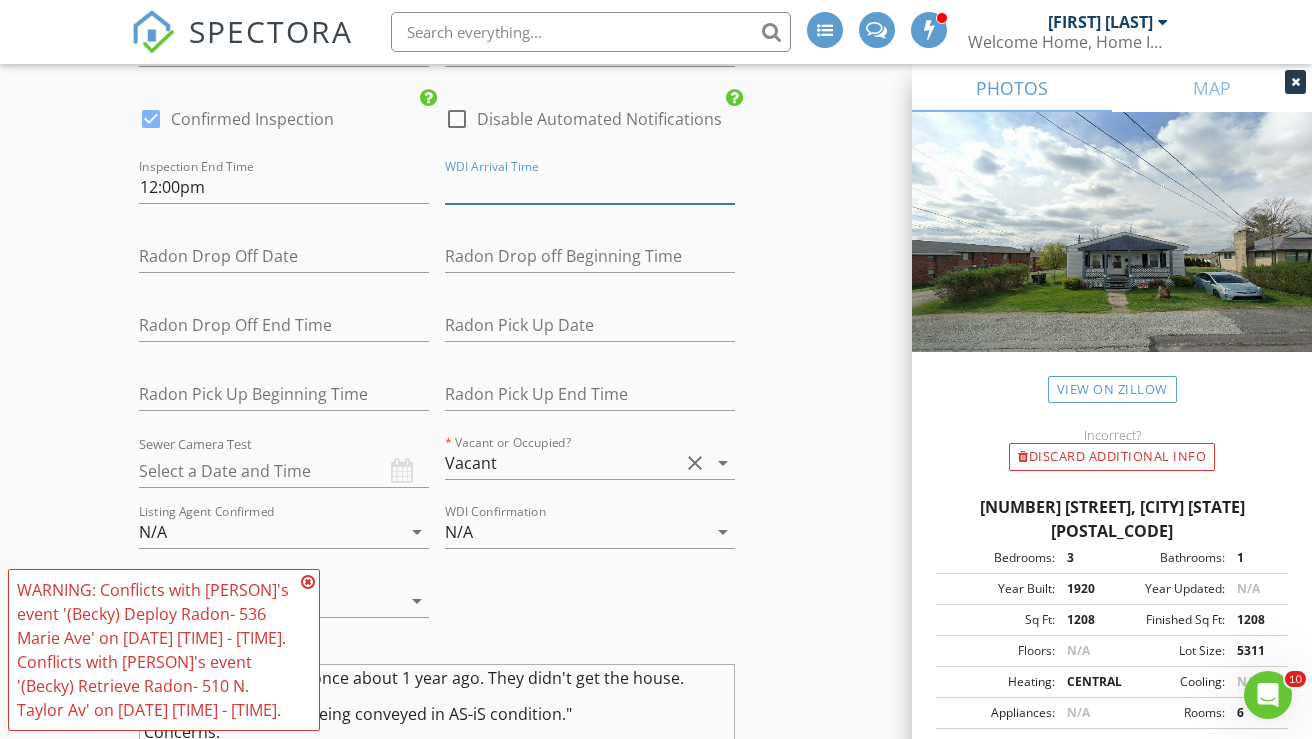 click at bounding box center [590, 187] 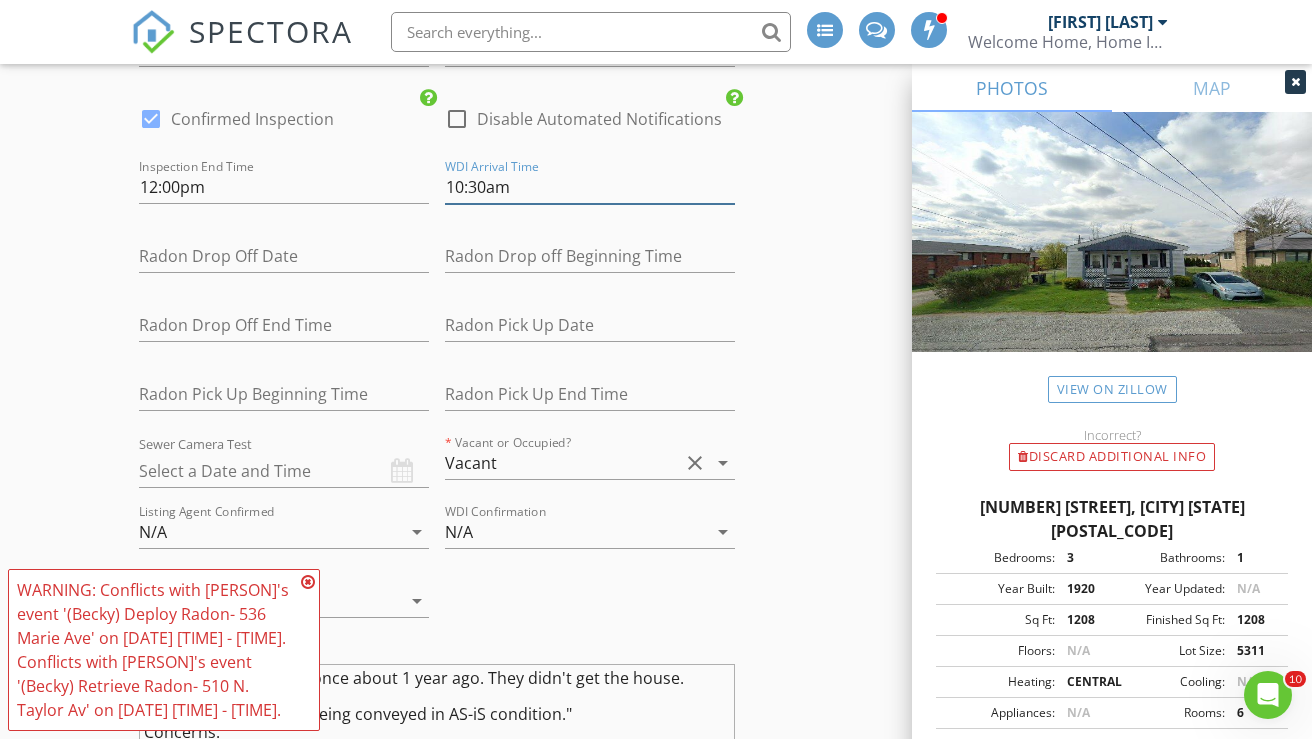type on "10:30am" 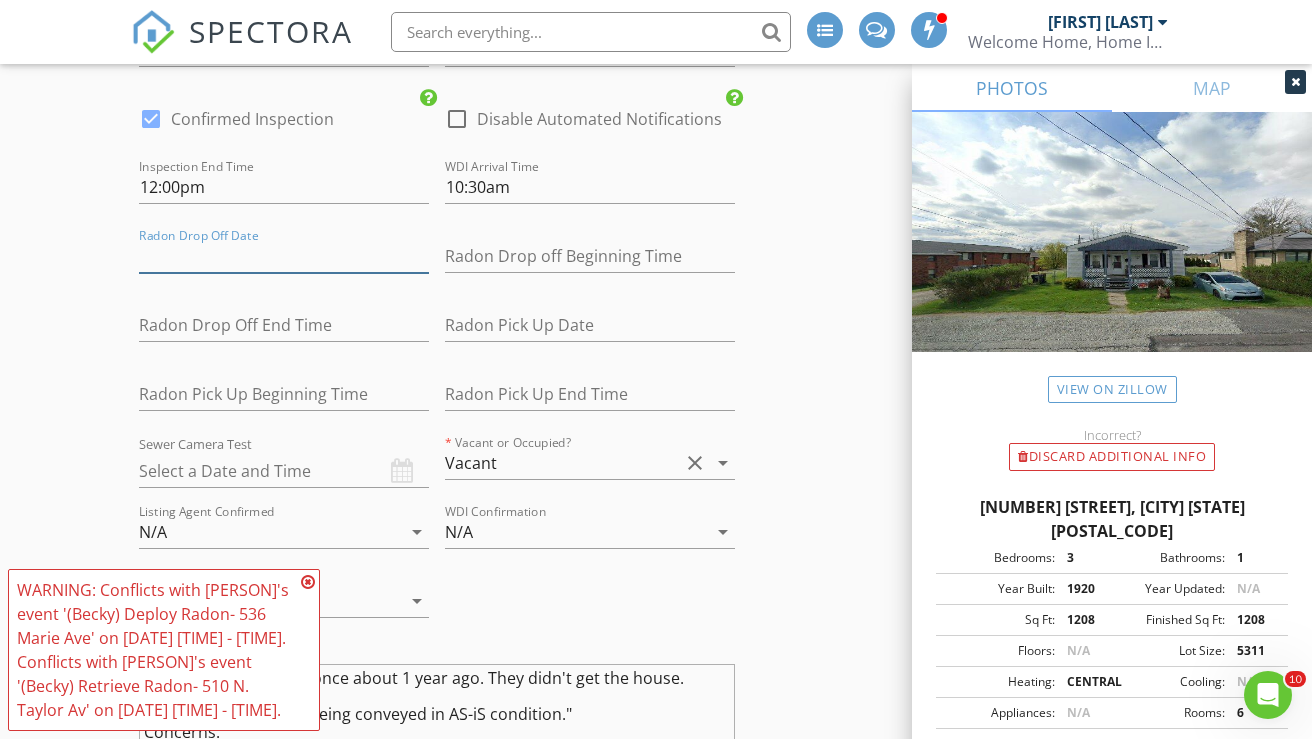 click at bounding box center [284, 256] 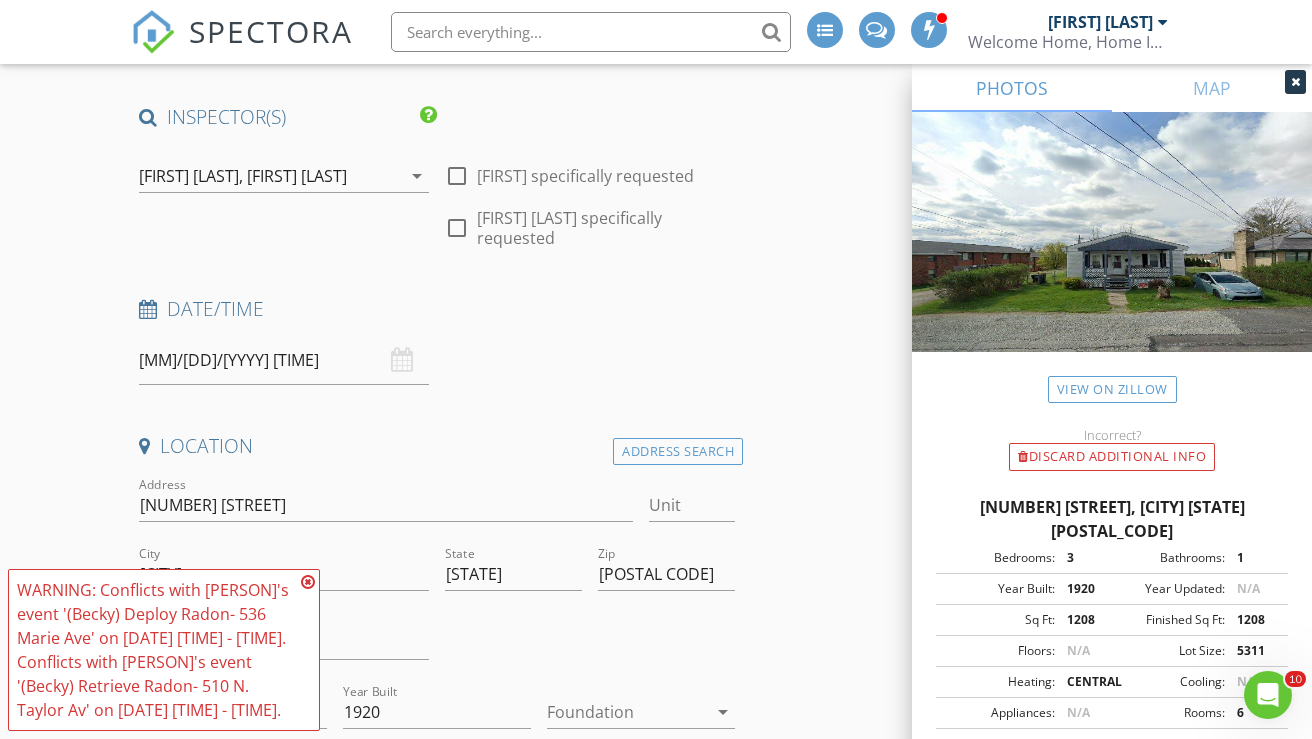 scroll, scrollTop: 0, scrollLeft: 0, axis: both 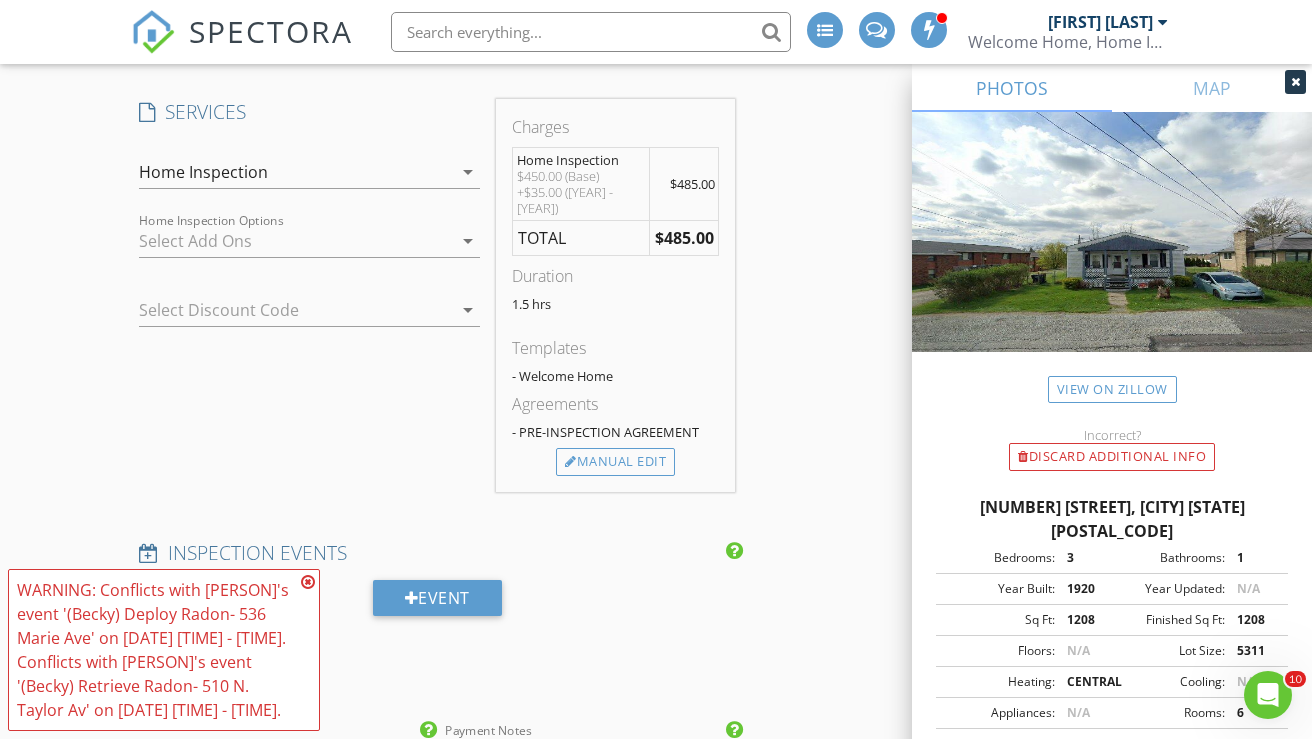 type on "[DAY_OF_WEEK]" 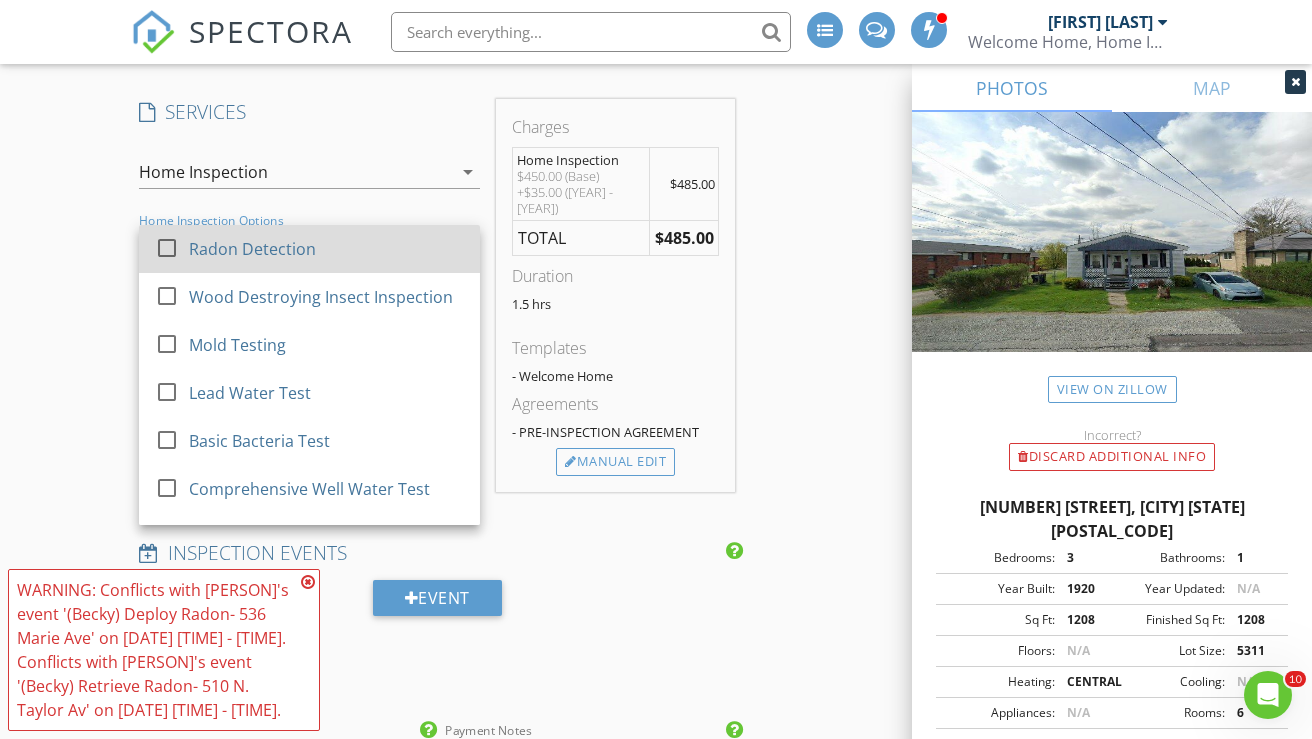 click at bounding box center (167, 247) 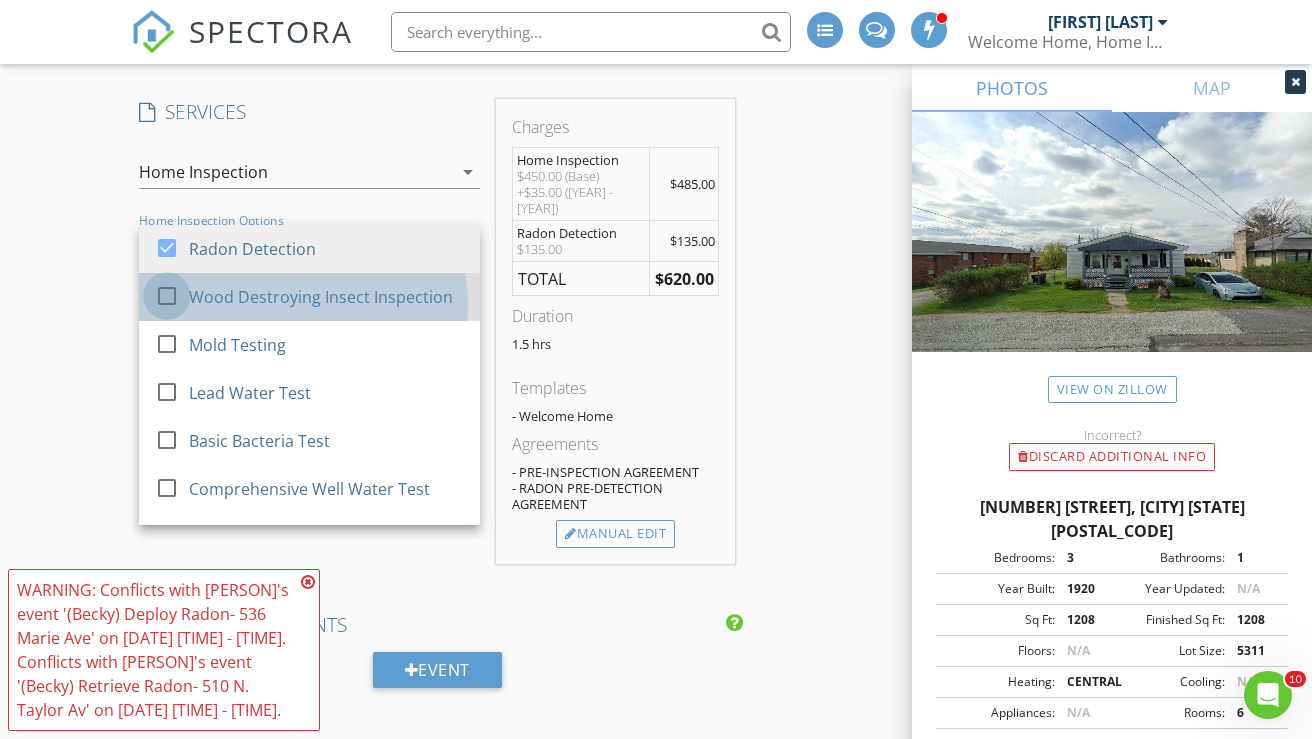 click at bounding box center (167, 295) 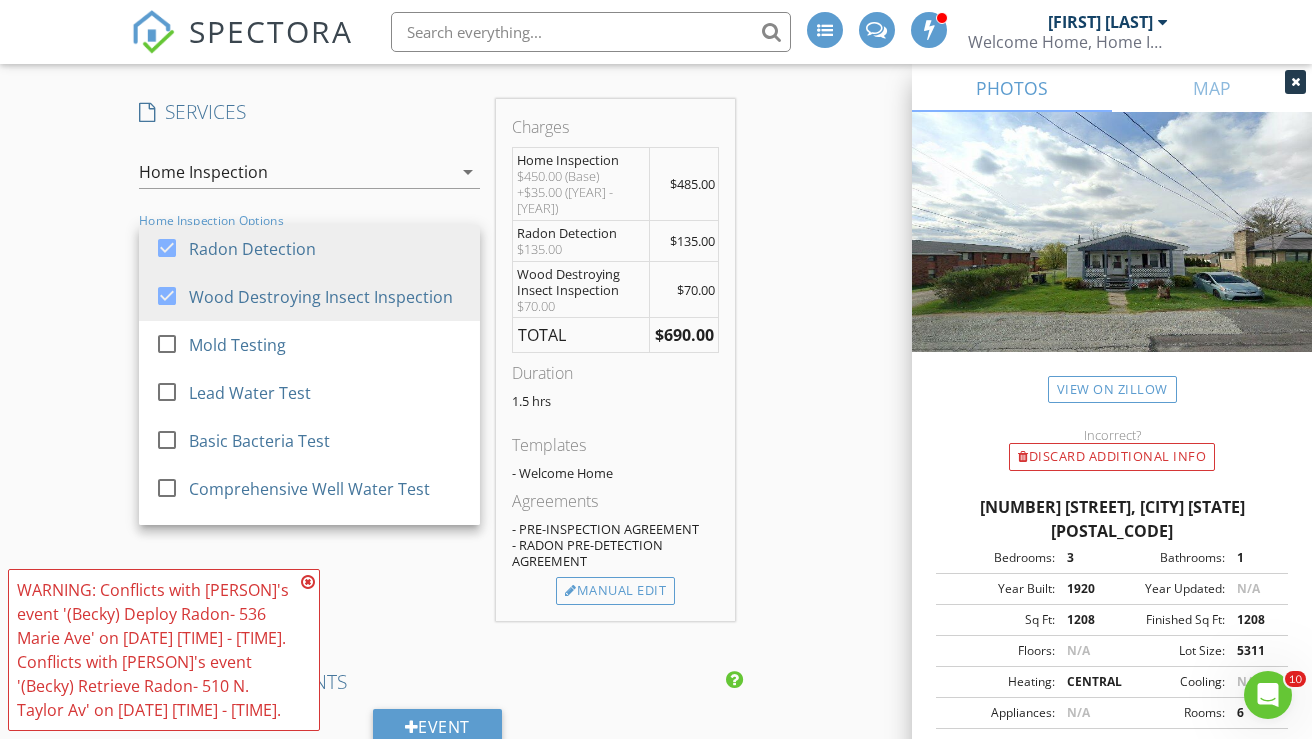 click on "INSPECTOR(S)
check_box   [FIRST] [LAST]   PRIMARY   check_box   [FIRST] [LAST]     [FIRST] [LAST],  [FIRST] [LAST] arrow_drop_down   check_box_outline_blank [FIRST] [LAST] specifically requested check_box_outline_blank [FIRST] [LAST] specifically requested
Date/Time
[MONTH]/[NUMBER]/[YEAR] [NUMBER]:[NUMBER] [AM/PM]
Location
Address Search       Address [NUMBER] [STREET]   Unit   City [CITY]   State [STATE]   Zip [ZIP]   County [COUNTY]     Square Feet [NUMBER]   Year Built [NUMBER]   Foundation arrow_drop_down     [FIRST] [LAST]     [NUMBER] miles     ([NUMBER] minutes)         [FIRST] [LAST]     [NUMBER] miles     ([NUMBER] minutes)
client
check_box Enable Client CC email for this inspection   Client Search     check_box_outline_blank Client is a Company/Organization     First Name [FIRST]   Last Name [LAST]   Email [EMAIL]@example.com   CC Email   Phone [PHONE]         Tags         Notes   Private Notes" at bounding box center (656, 698) 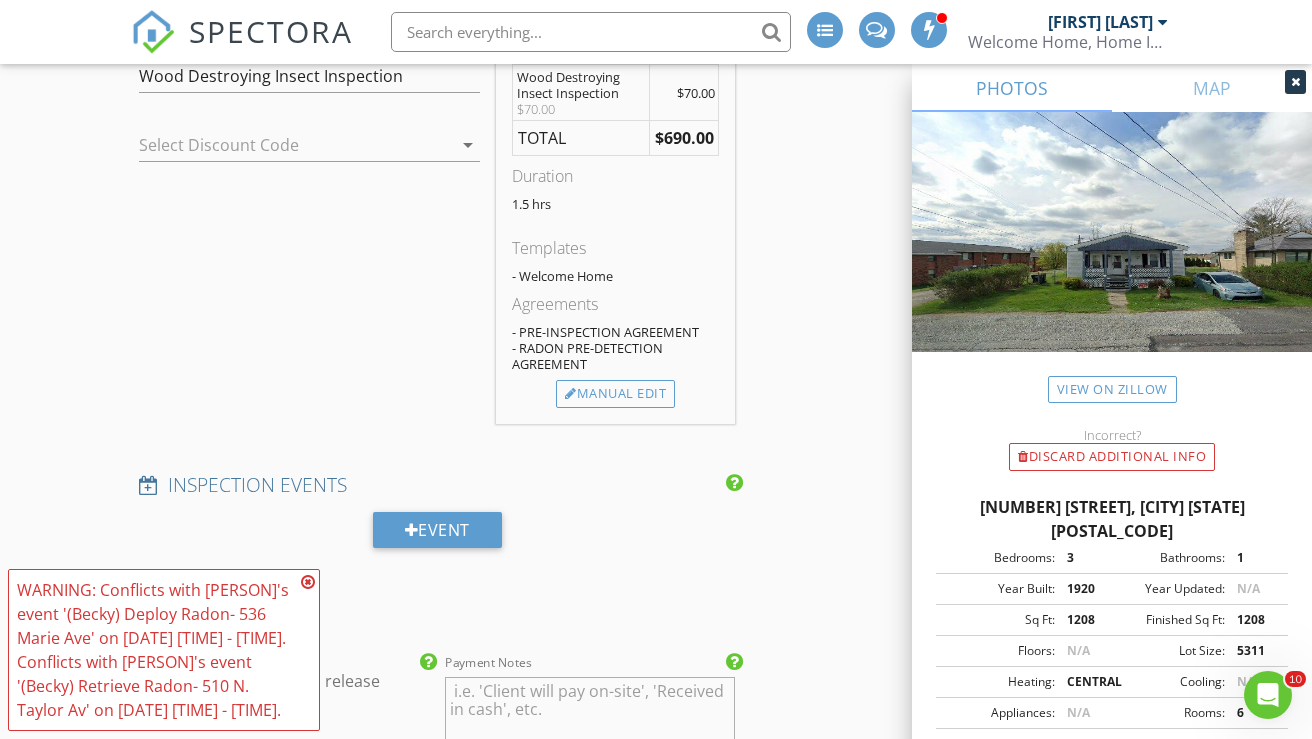 scroll, scrollTop: 2435, scrollLeft: 0, axis: vertical 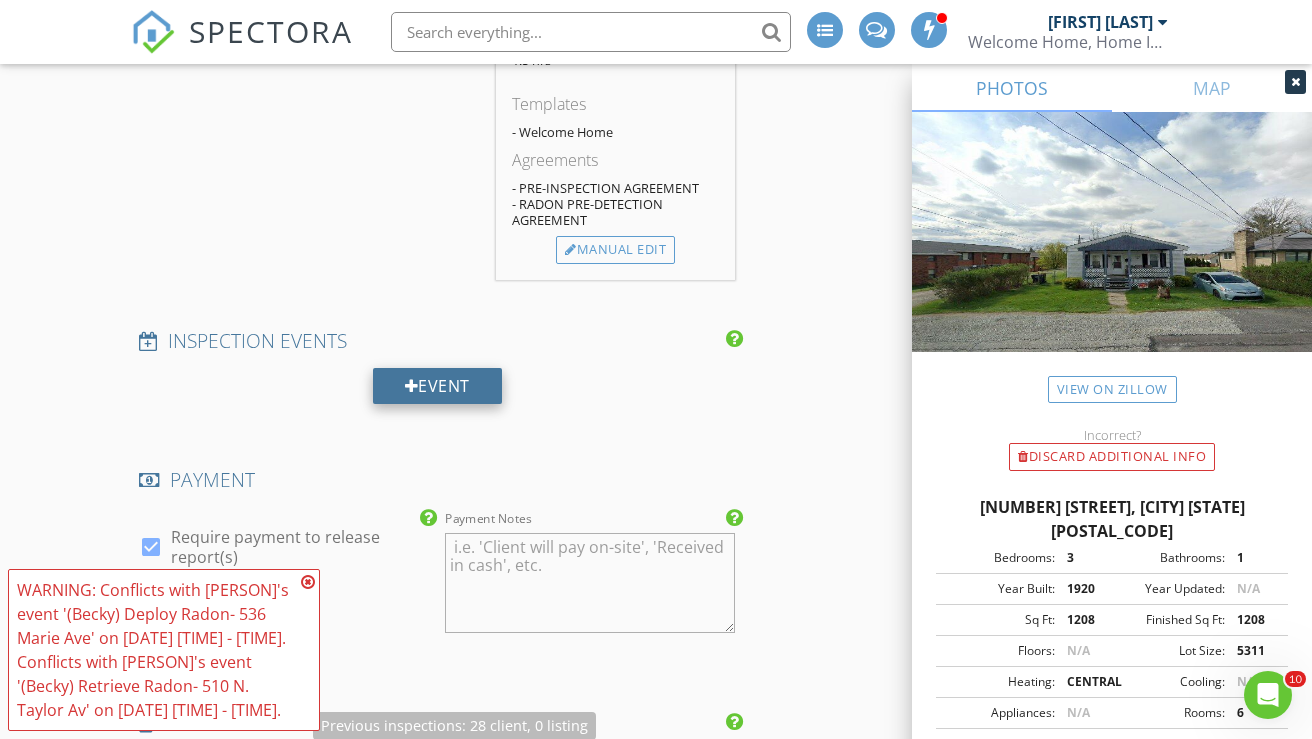 click on "Event" at bounding box center [437, 386] 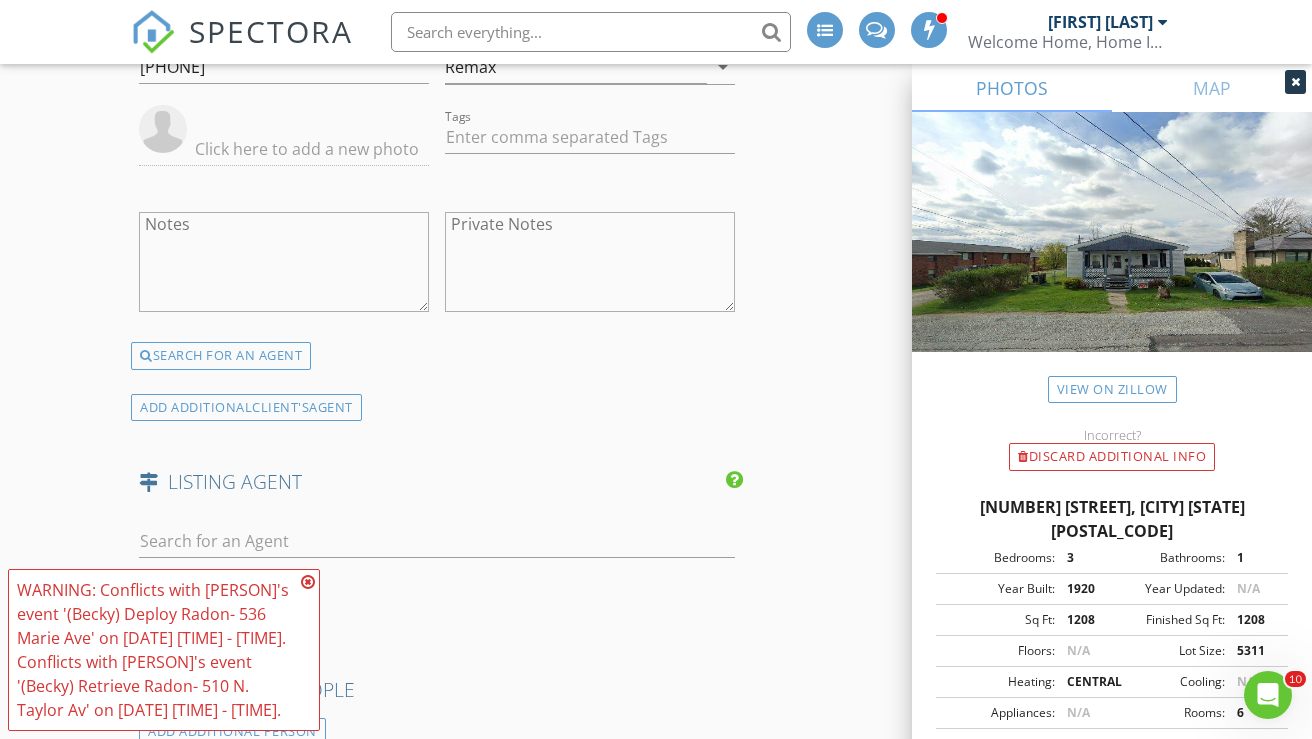 scroll, scrollTop: 3515, scrollLeft: 0, axis: vertical 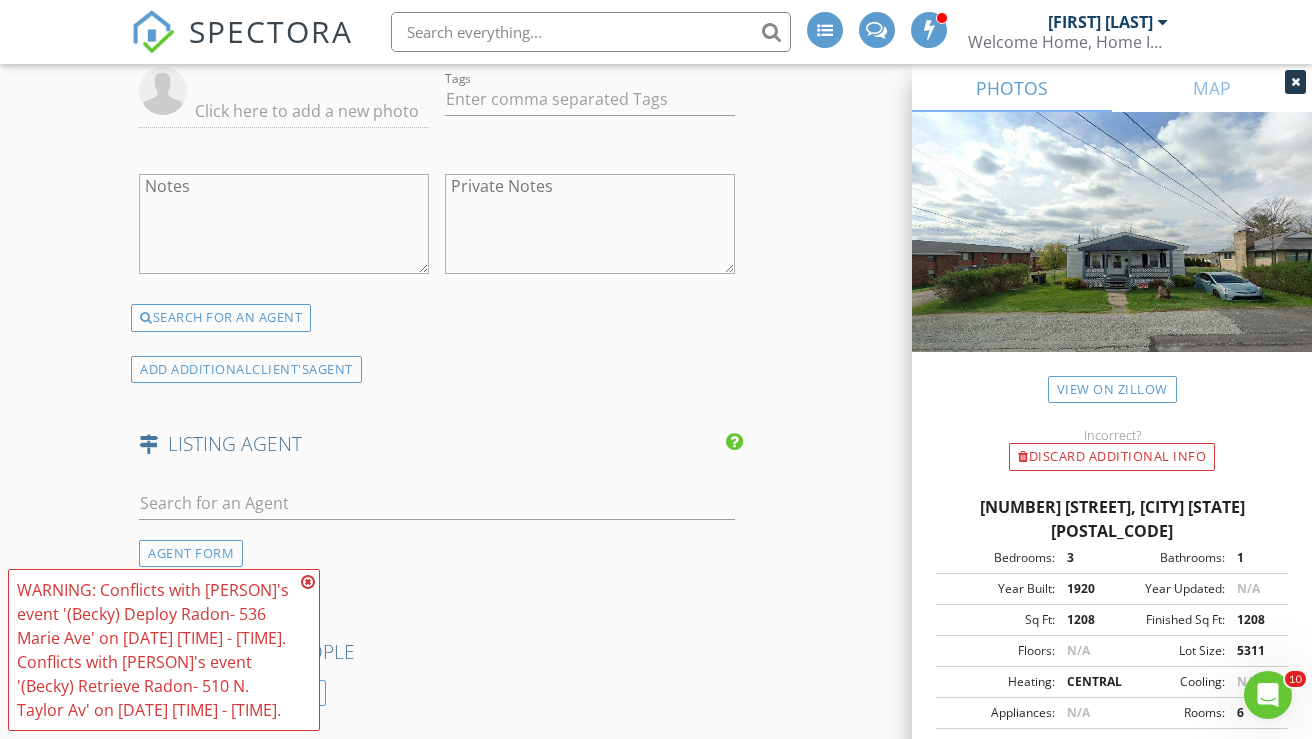type on "Retrieve Radon" 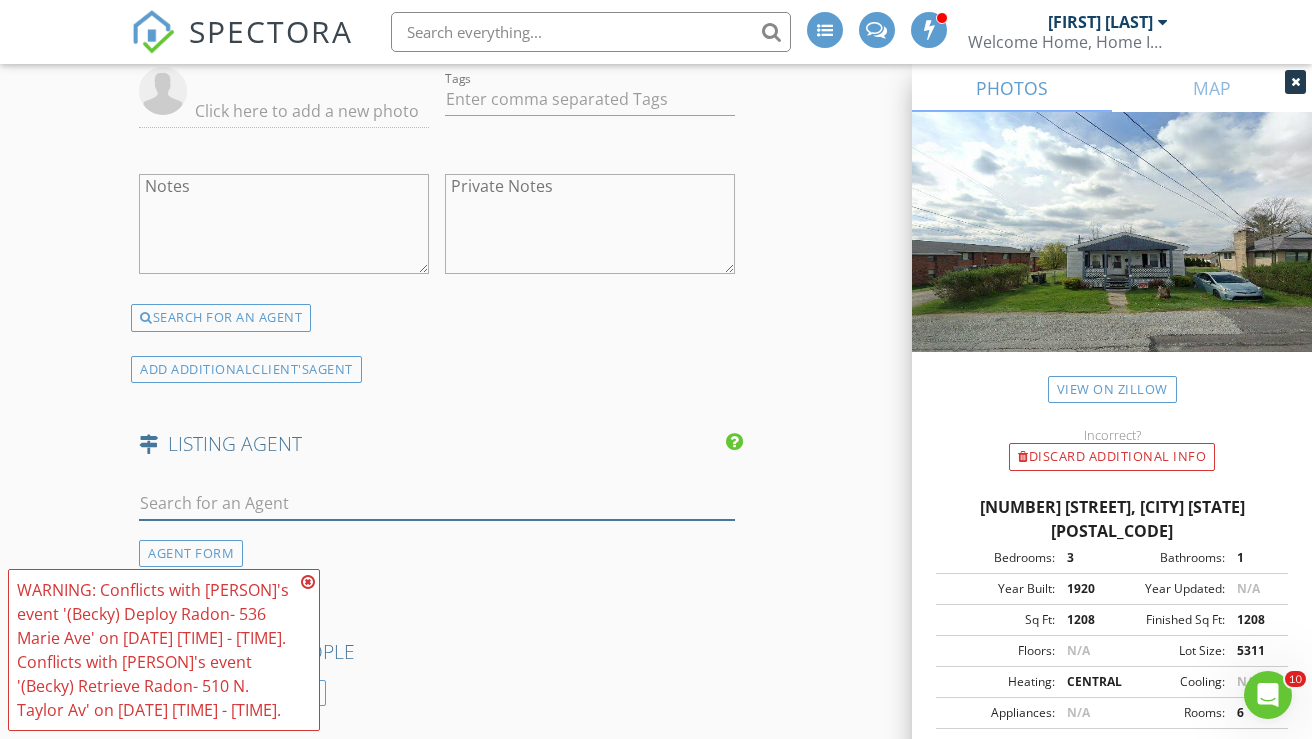 click at bounding box center [437, 503] 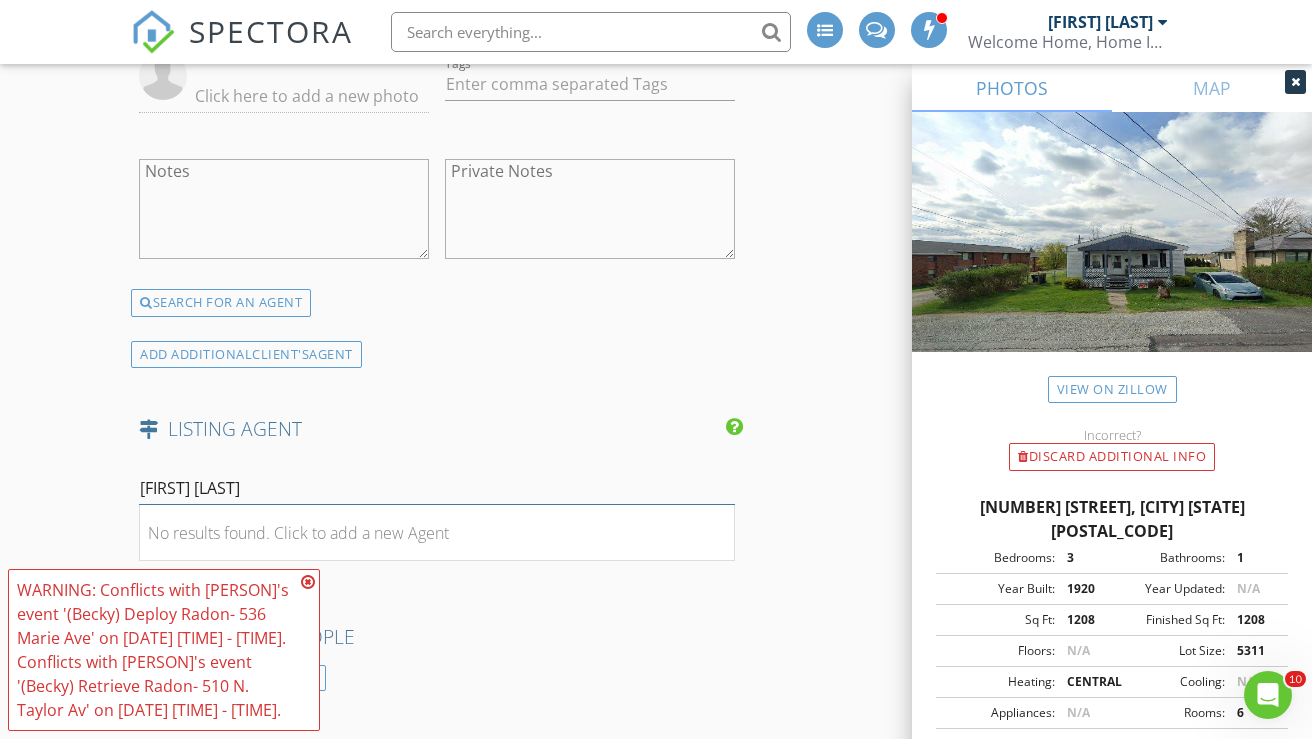 scroll, scrollTop: 3621, scrollLeft: 0, axis: vertical 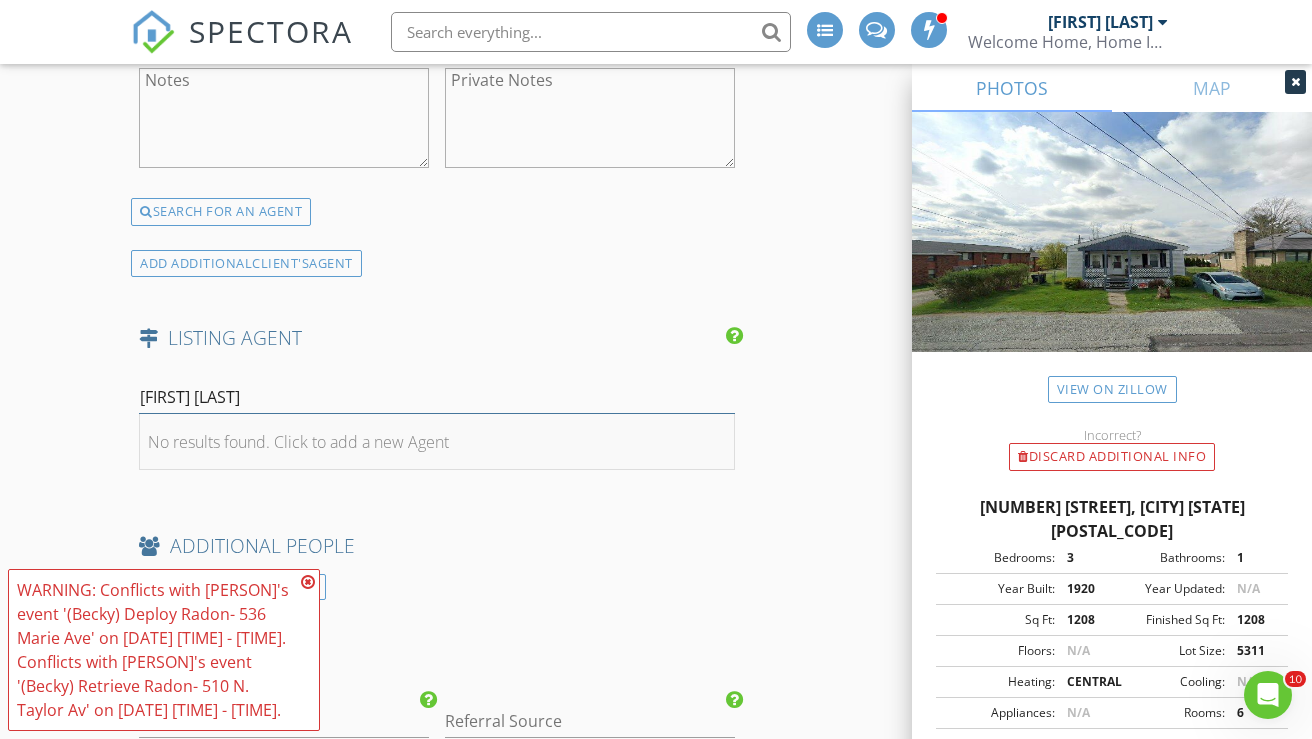 type on "[FIRST] [LAST]" 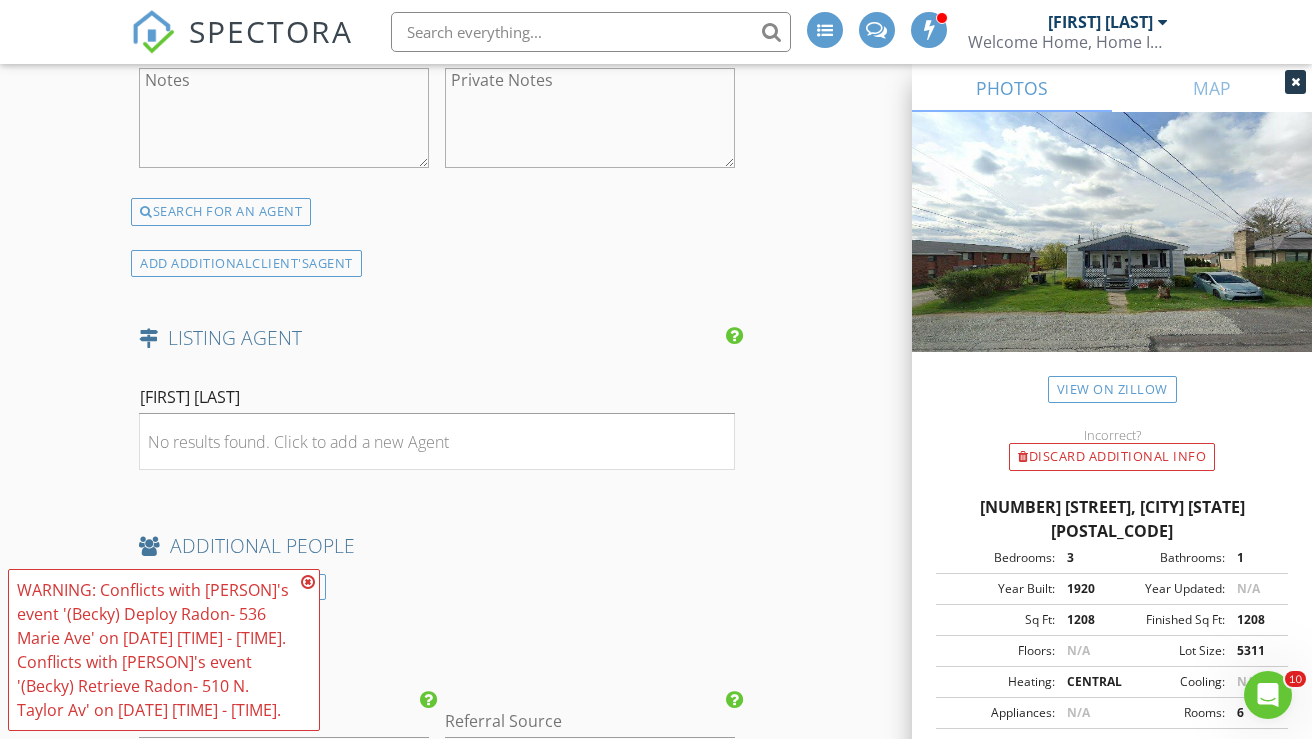 click on "No results found. Click to add a new Agent" at bounding box center (298, 442) 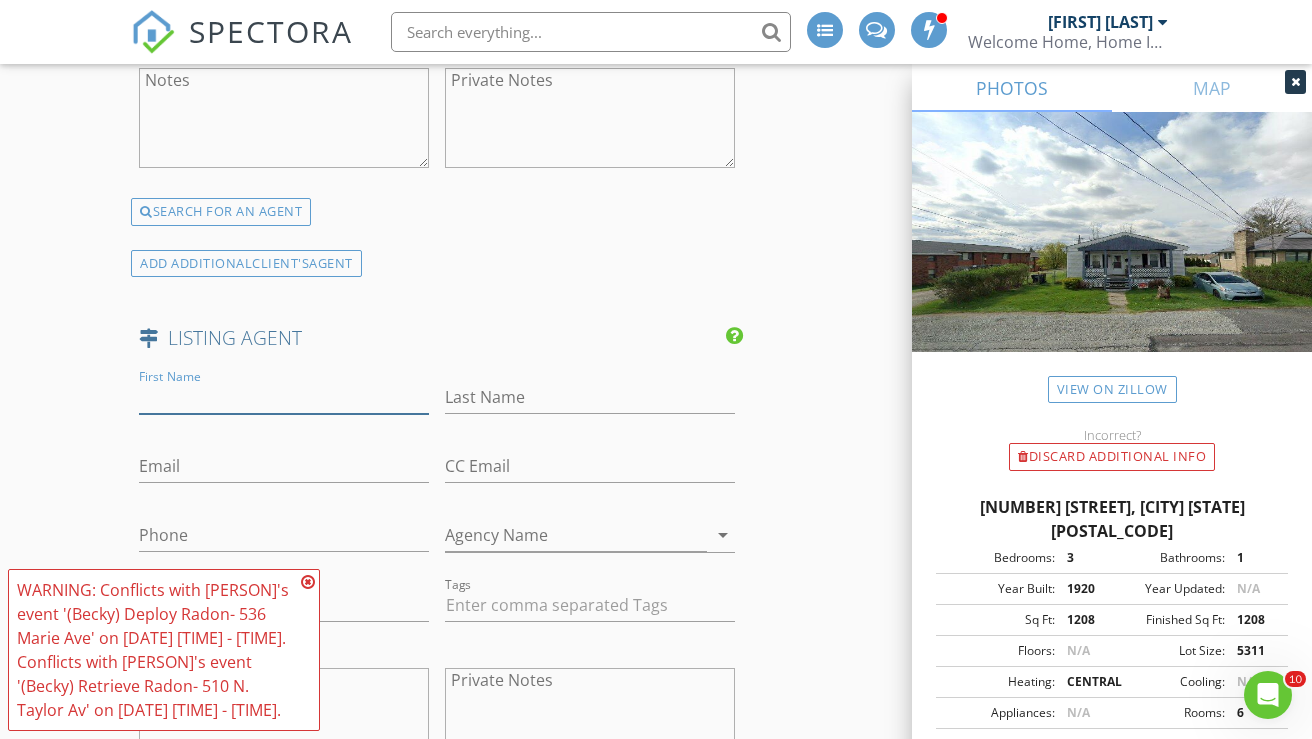 paste on "[FIRST] [LAST]" 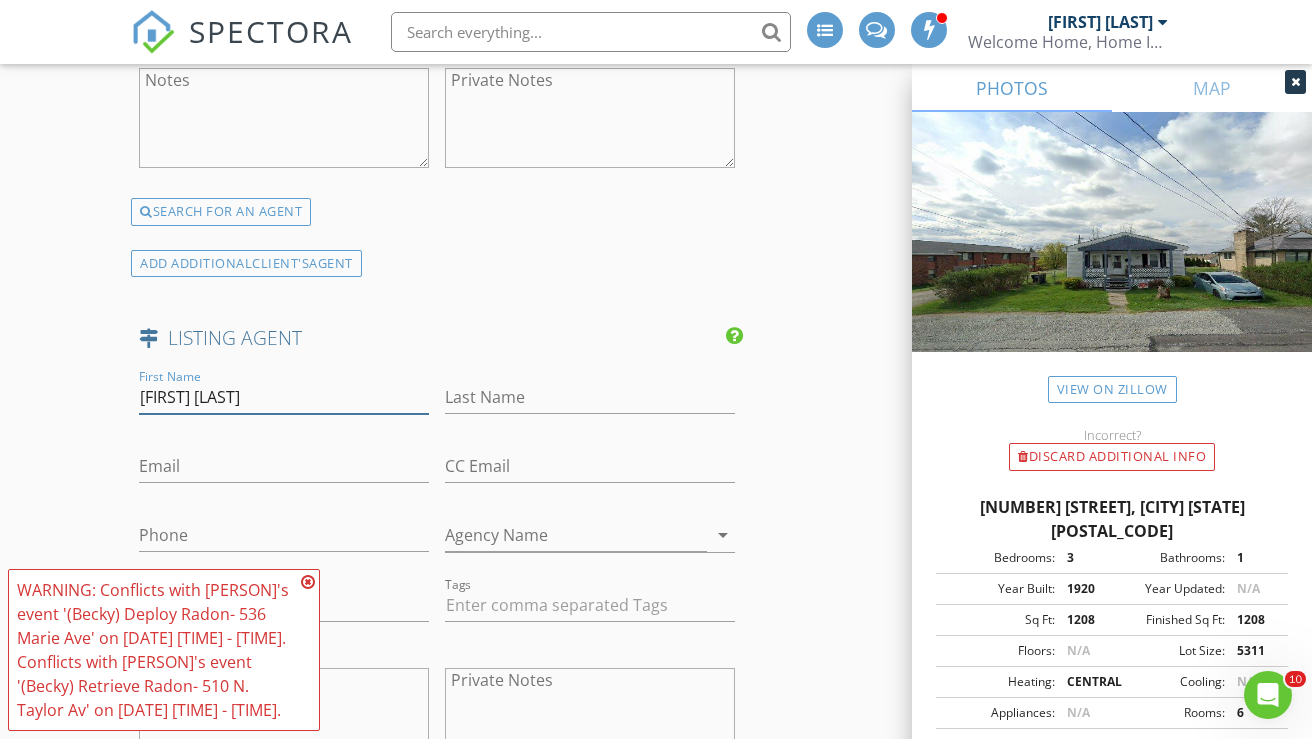 drag, startPoint x: 204, startPoint y: 402, endPoint x: 241, endPoint y: 399, distance: 37.12142 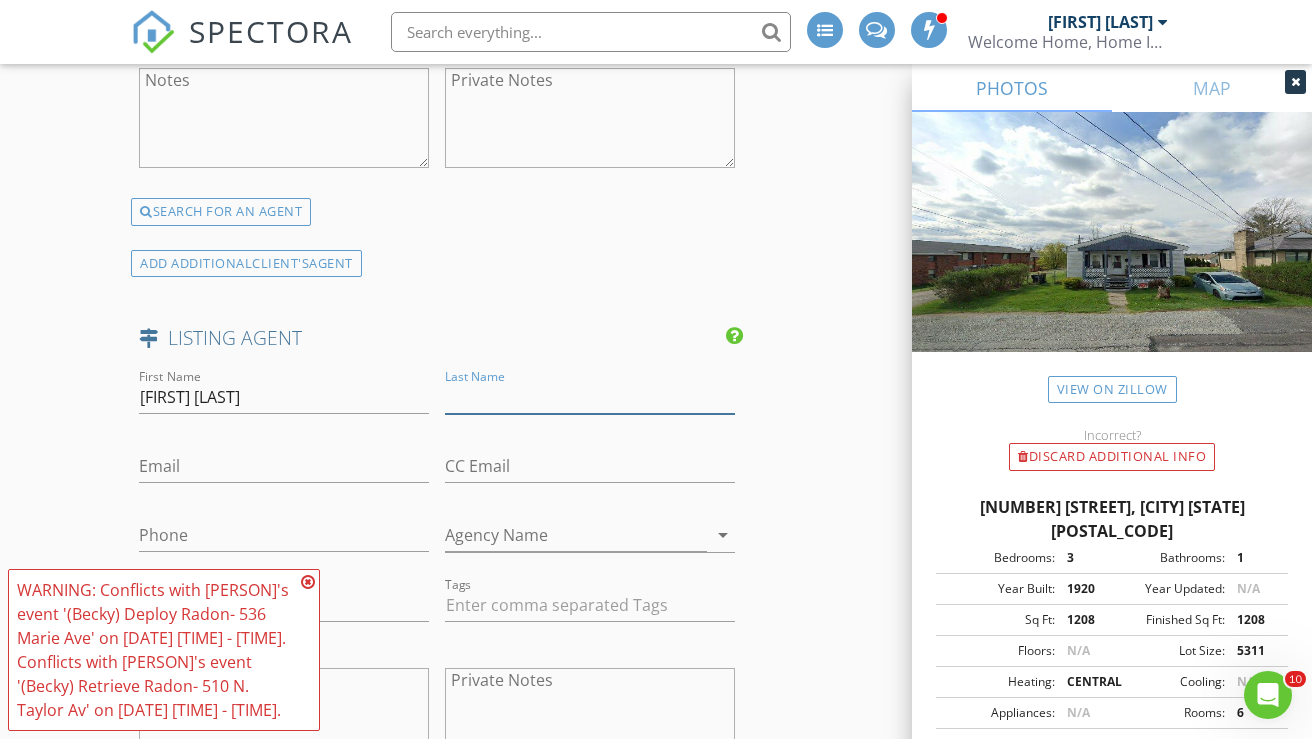 drag, startPoint x: 563, startPoint y: 388, endPoint x: 504, endPoint y: 398, distance: 59.841457 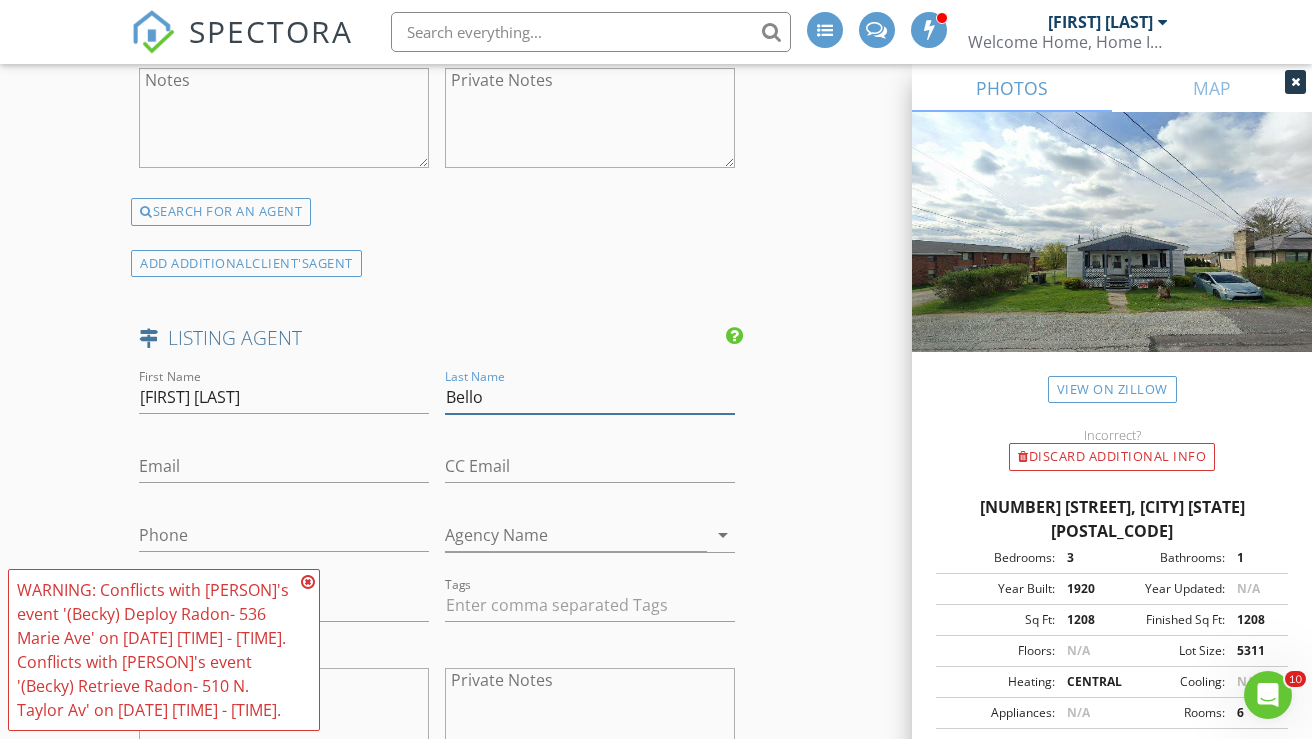type on "Bello" 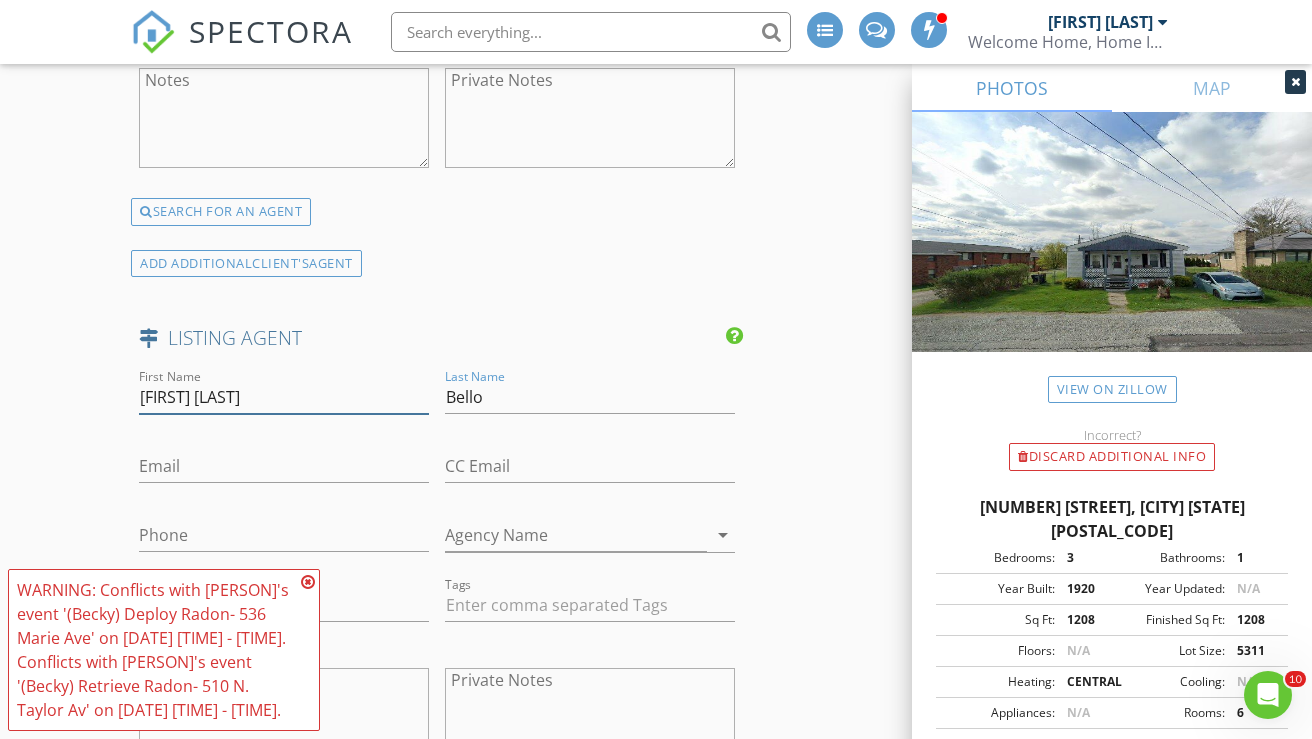 click on "[FIRST] [LAST]" at bounding box center (284, 397) 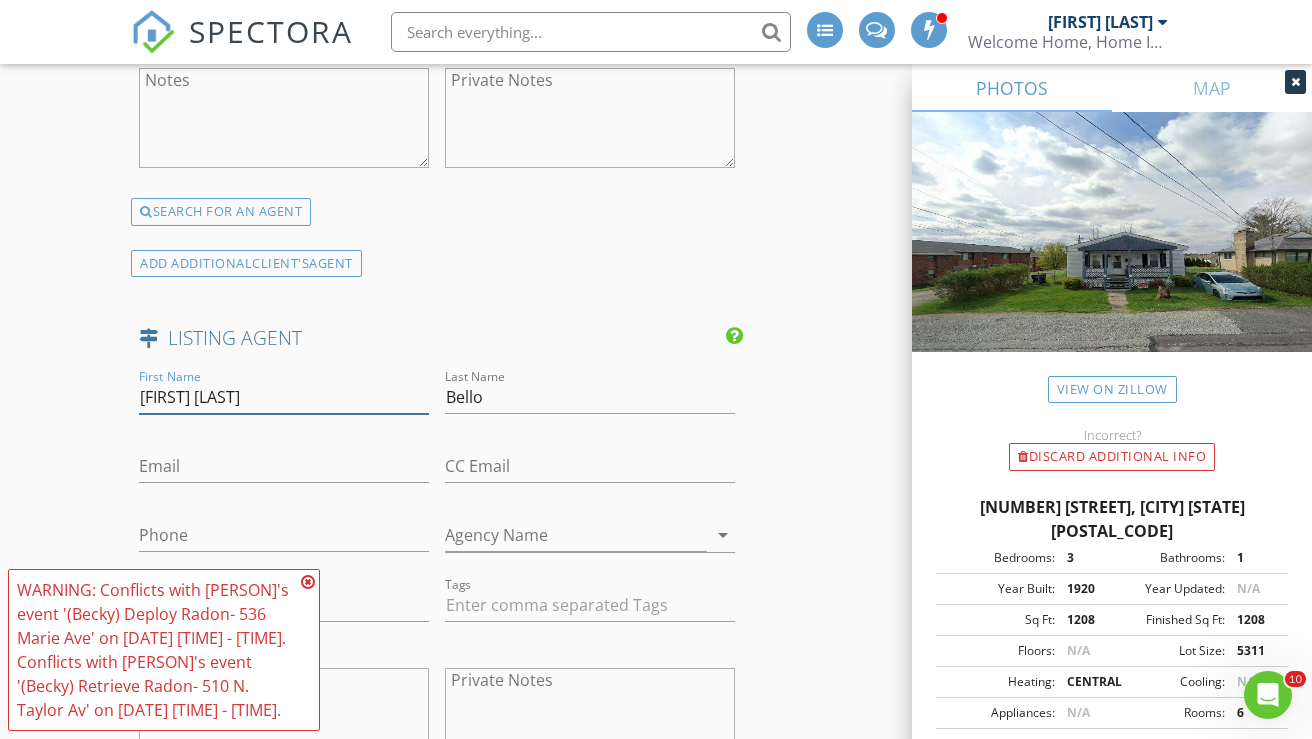 type on "[FIRST]" 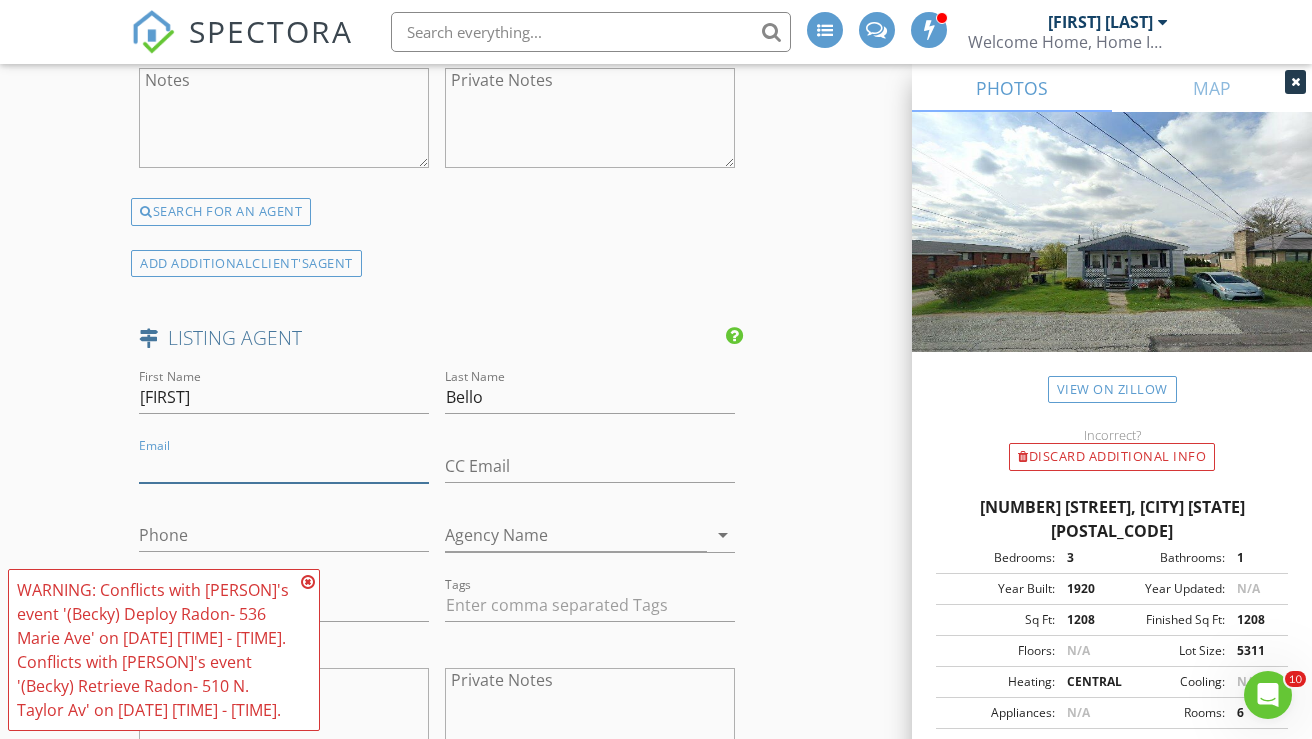 paste on "[EMAIL]@example.com" 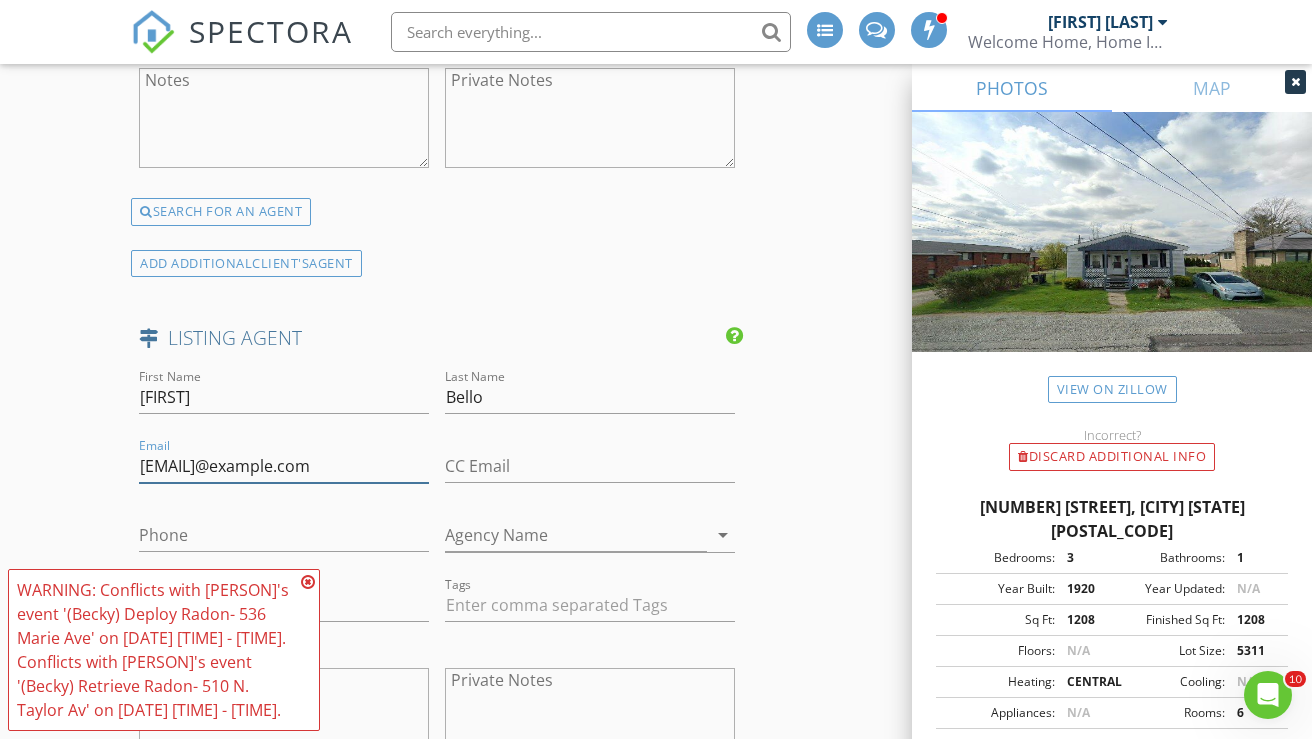 type on "[EMAIL]@example.com" 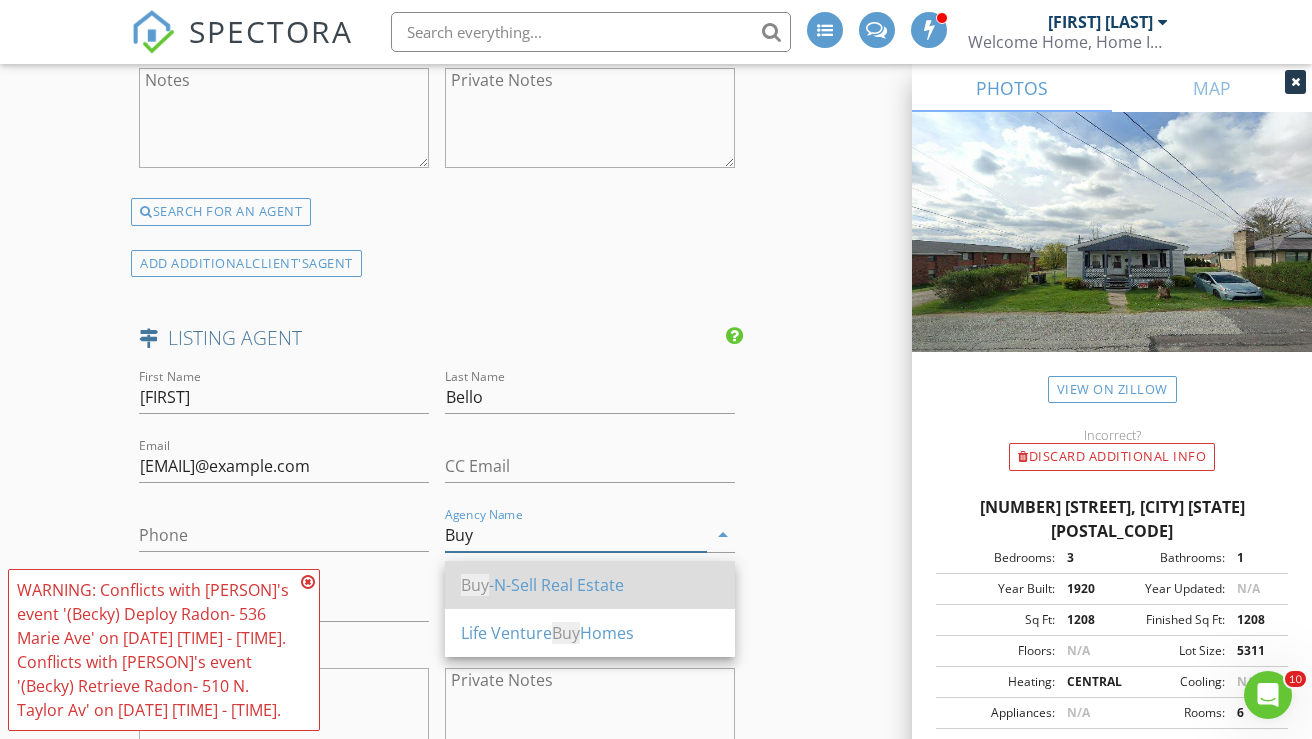 click on "Buy -N-Sell Real Estate" at bounding box center (590, 585) 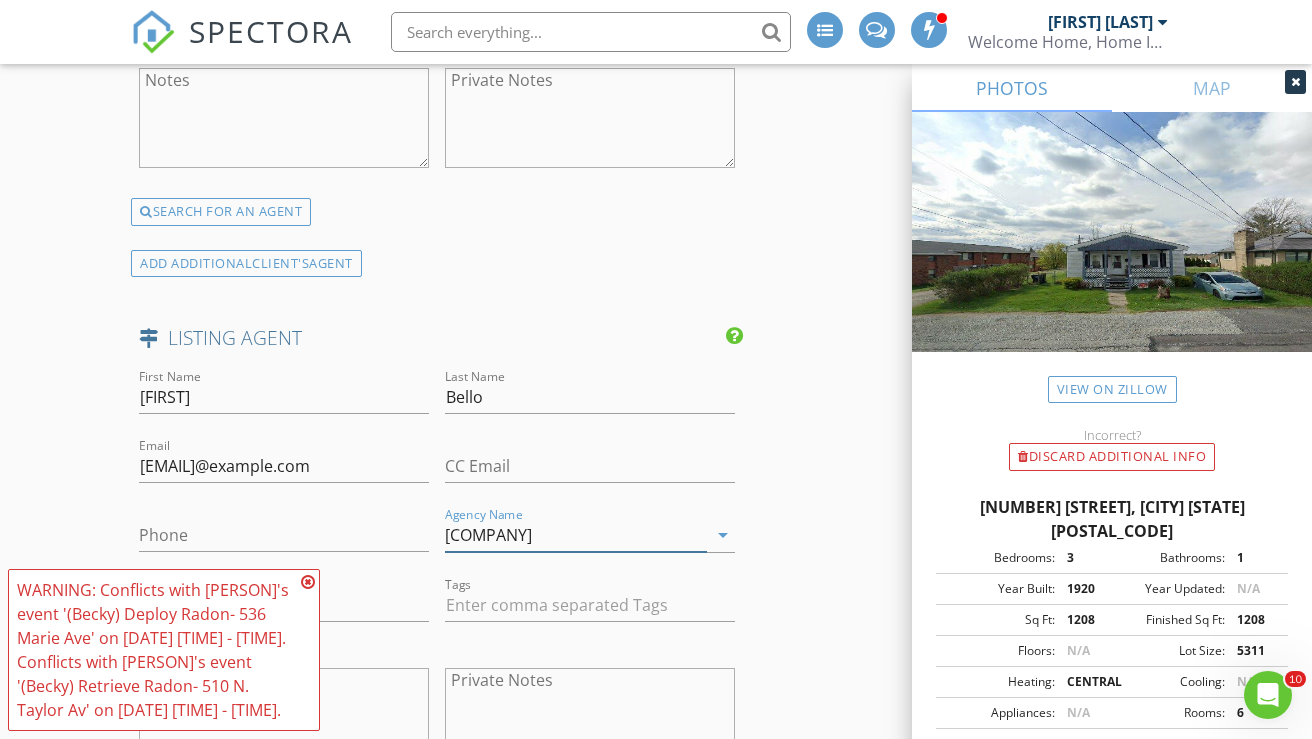 scroll, scrollTop: 3739, scrollLeft: 0, axis: vertical 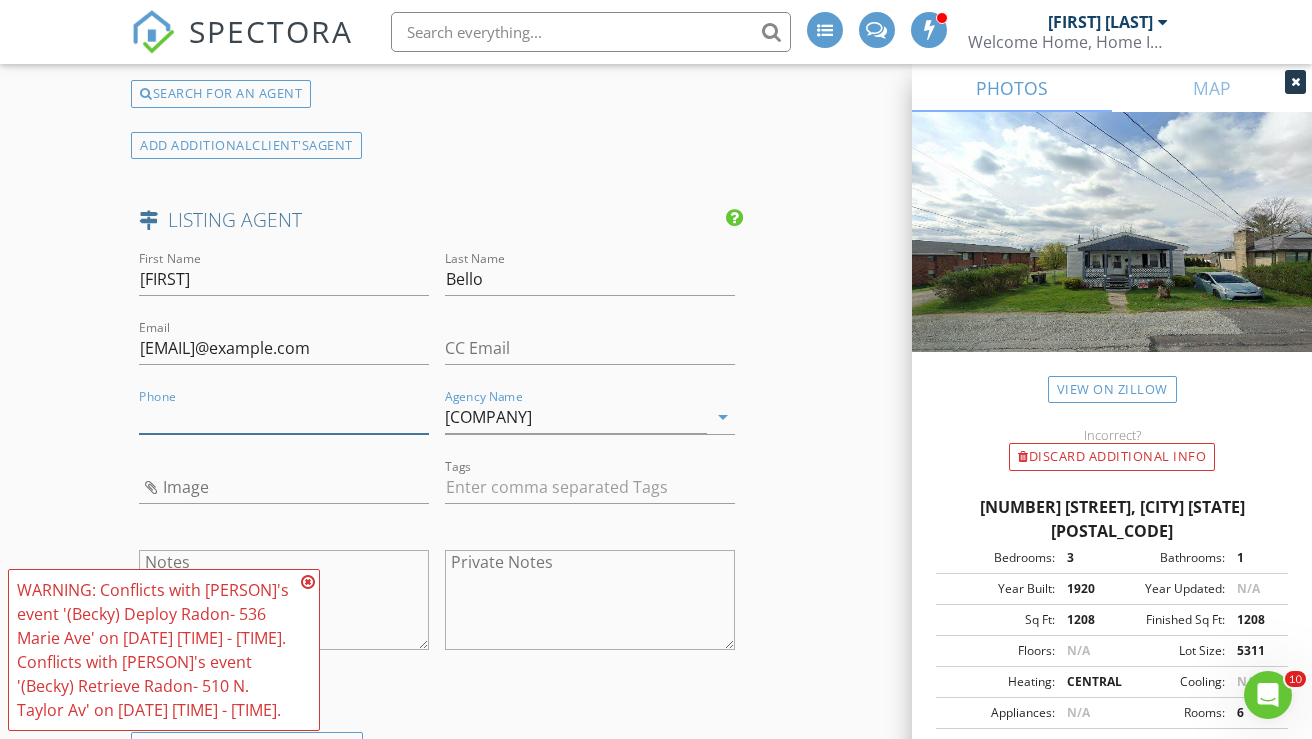 paste on "[PHONE]" 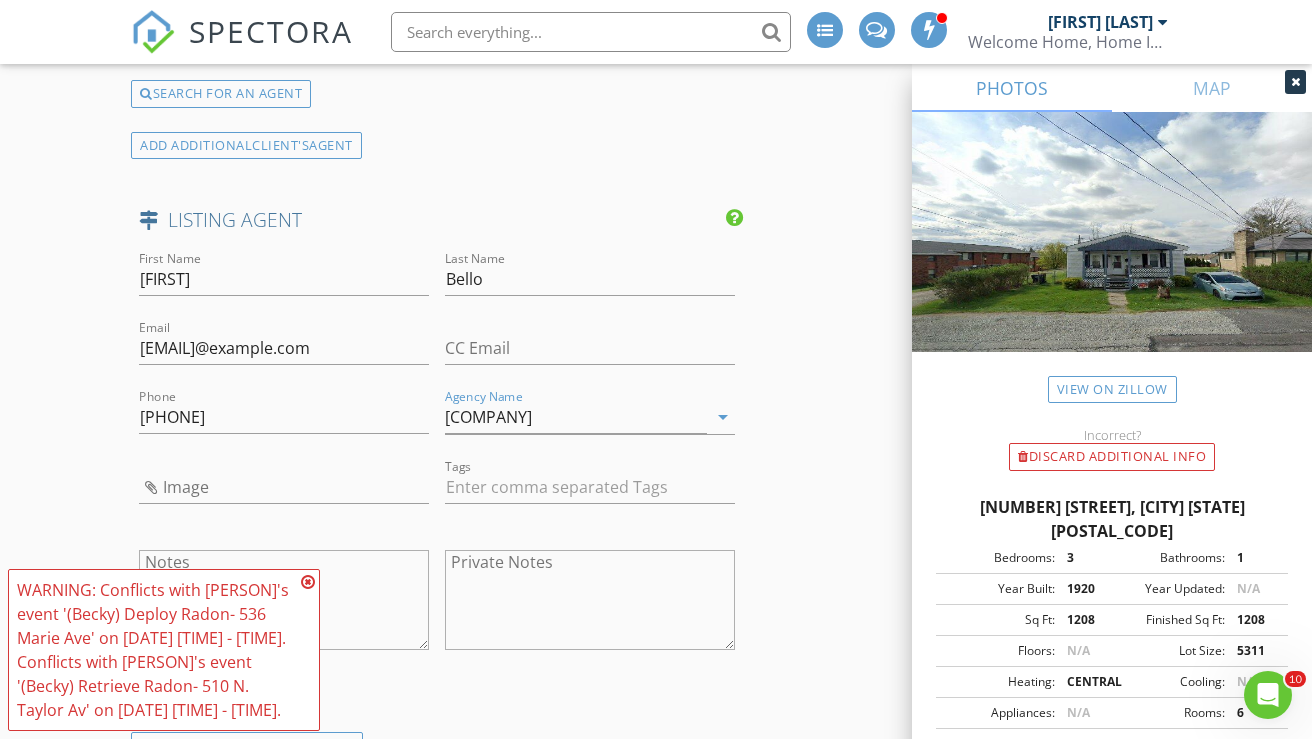 click on "INSPECTOR(S)
check_box   [FIRST] [LAST]   PRIMARY   check_box   [FIRST] [LAST]     [FIRST] [LAST],  [FIRST] [LAST] arrow_drop_down   check_box_outline_blank [FIRST] [LAST] specifically requested check_box_outline_blank [FIRST] [LAST] specifically requested
Date/Time
[MONTH]/[NUMBER]/[YEAR] [NUMBER]:[NUMBER] [AM/PM]
Location
Address Search       Address [NUMBER] [STREET]   Unit   City [CITY]   State [STATE]   Zip [ZIP]   County [COUNTY]     Square Feet [NUMBER]   Year Built [NUMBER]   Foundation arrow_drop_down     [FIRST] [LAST]     [NUMBER] miles     ([NUMBER] minutes)         [FIRST] [LAST]     [NUMBER] miles     ([NUMBER] minutes)
client
check_box Enable Client CC email for this inspection   Client Search     check_box_outline_blank Client is a Company/Organization     First Name [FIRST]   Last Name [LAST]   Email [EMAIL]@example.com   CC Email   Phone [PHONE]         Tags         Notes   Private Notes" at bounding box center [656, -659] 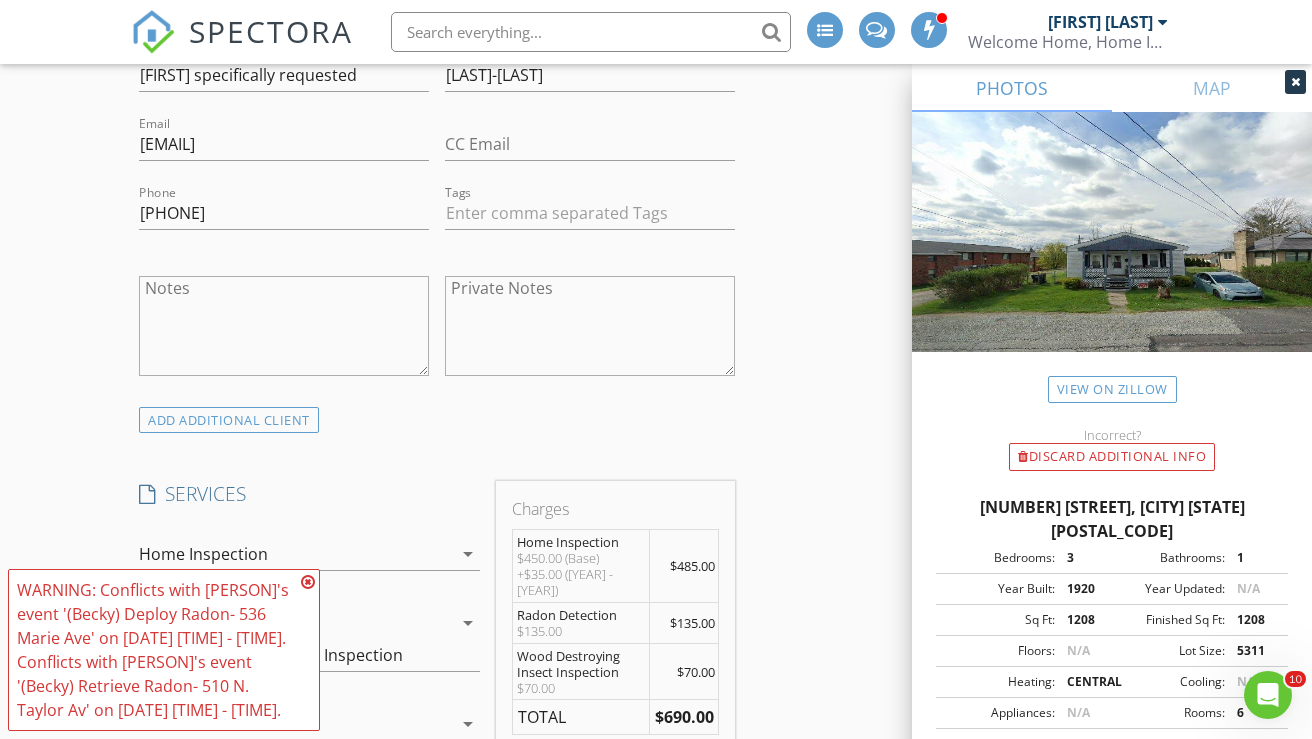 scroll, scrollTop: 1546, scrollLeft: 0, axis: vertical 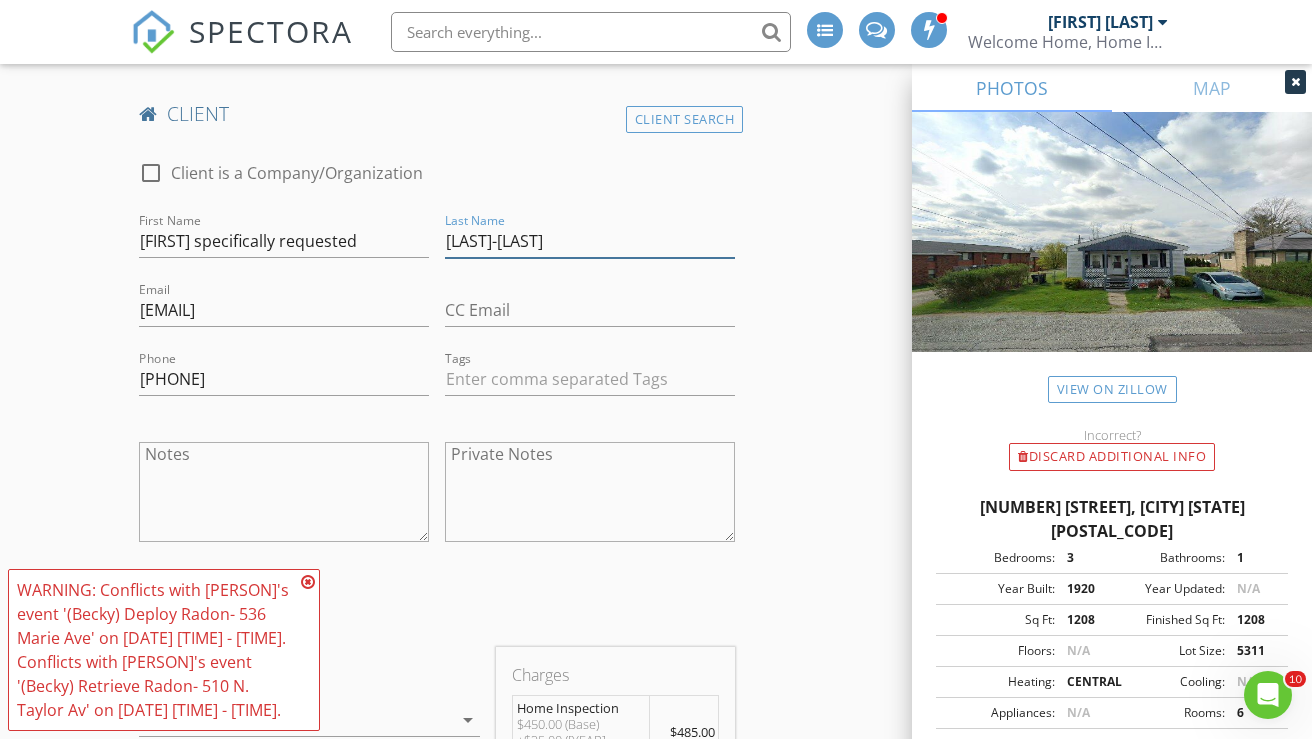 drag, startPoint x: 566, startPoint y: 248, endPoint x: 448, endPoint y: 242, distance: 118.15244 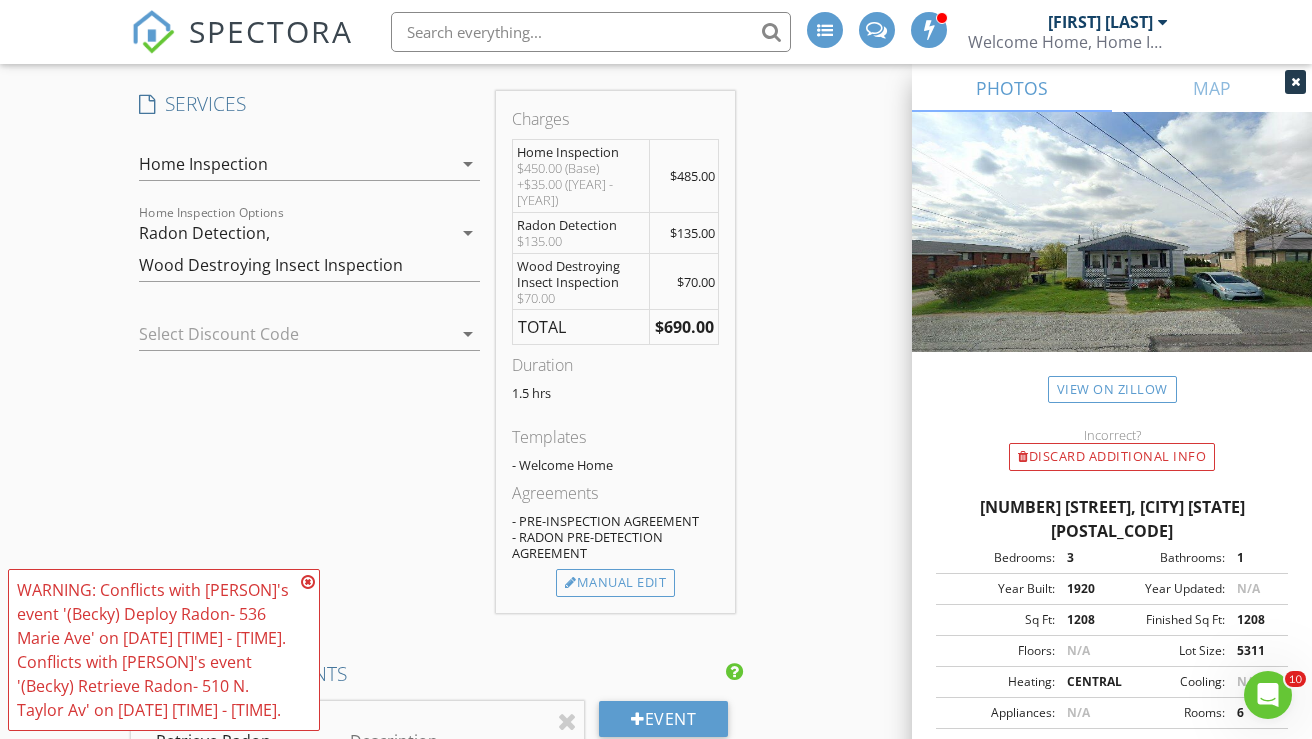 scroll, scrollTop: 2333, scrollLeft: 0, axis: vertical 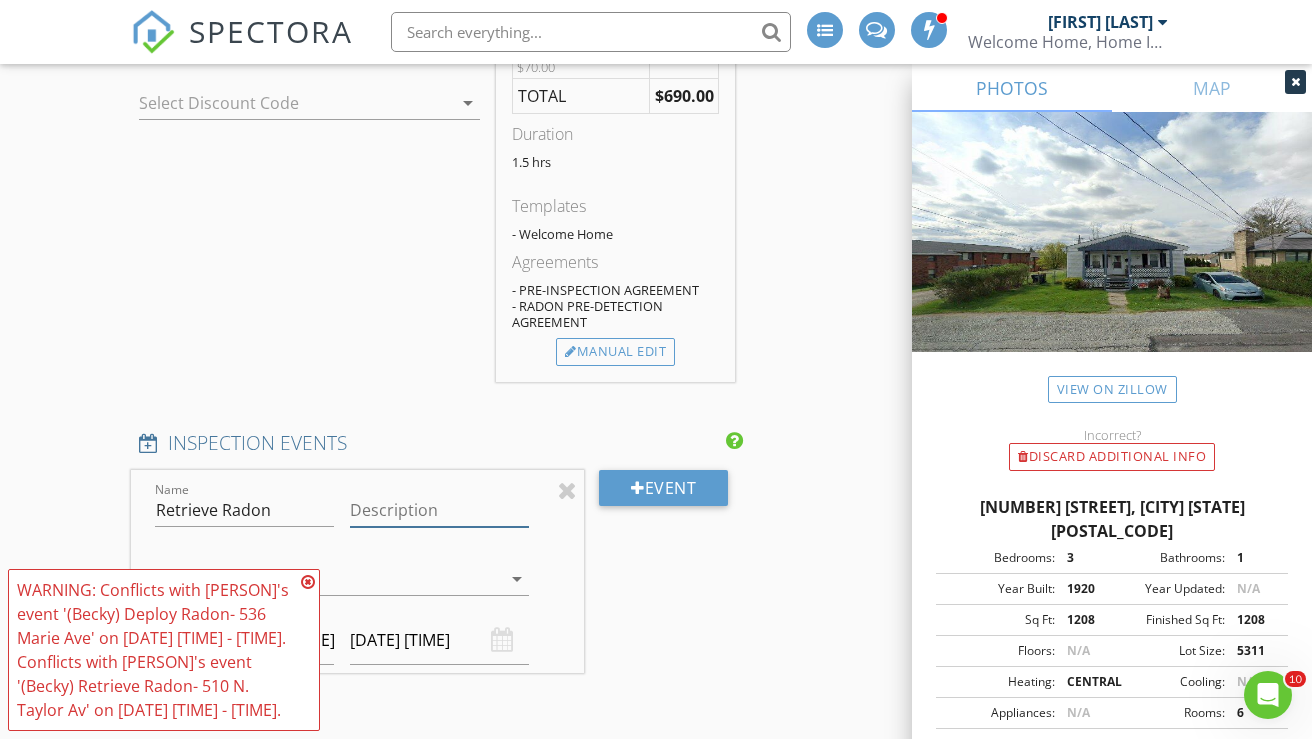 click on "Description" at bounding box center (439, 510) 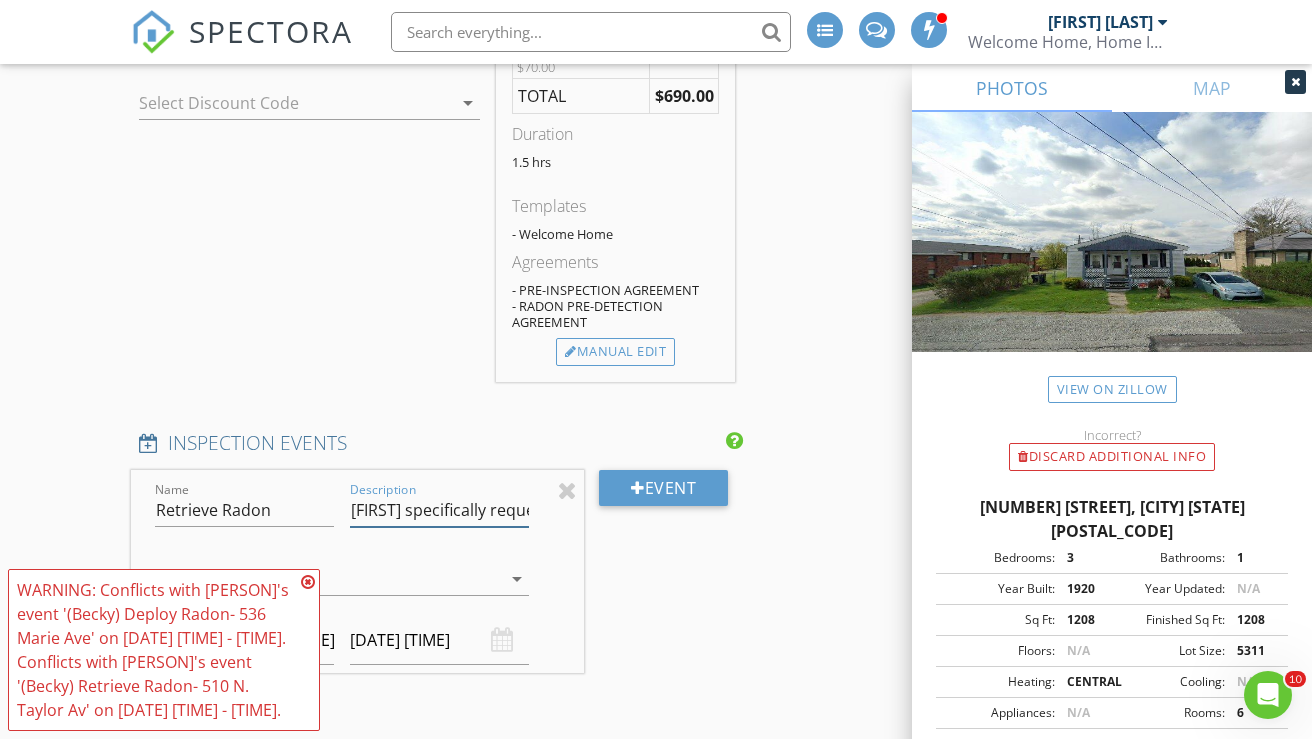 paste on "[LAST]-[LAST]" 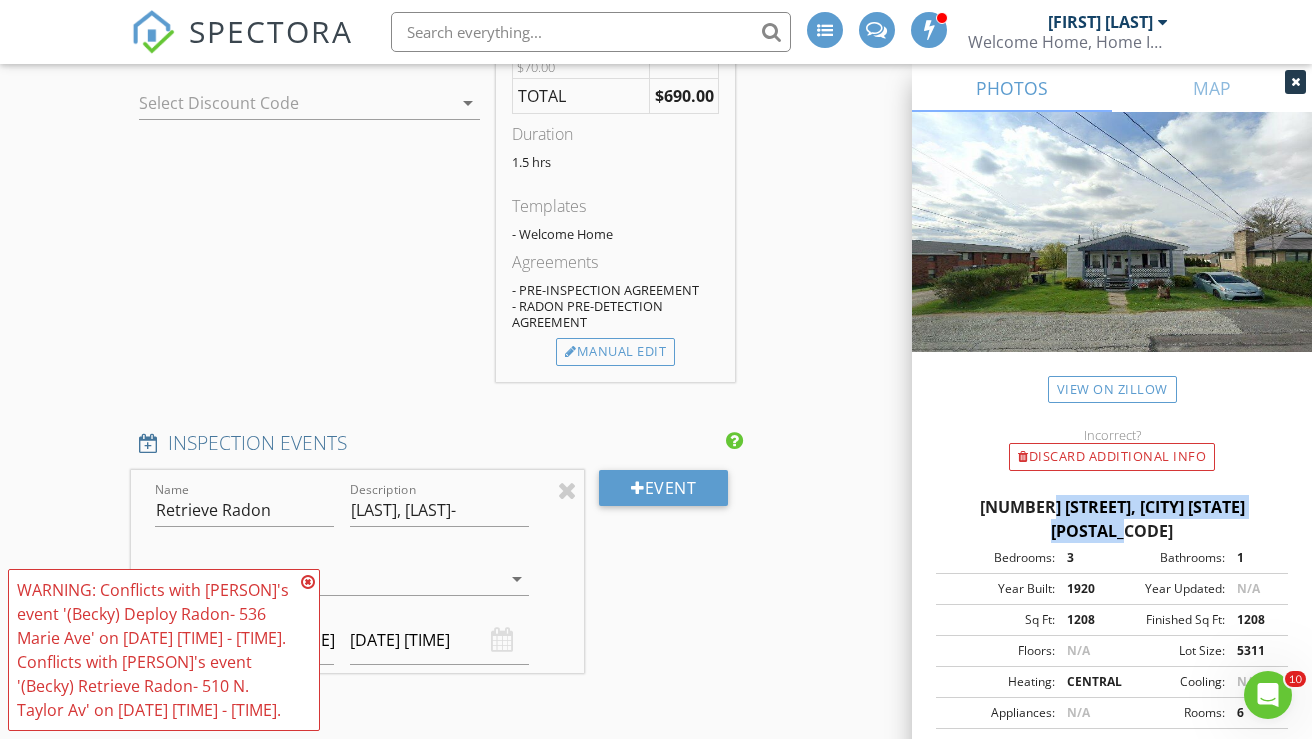 drag, startPoint x: 961, startPoint y: 503, endPoint x: 1264, endPoint y: 497, distance: 303.0594 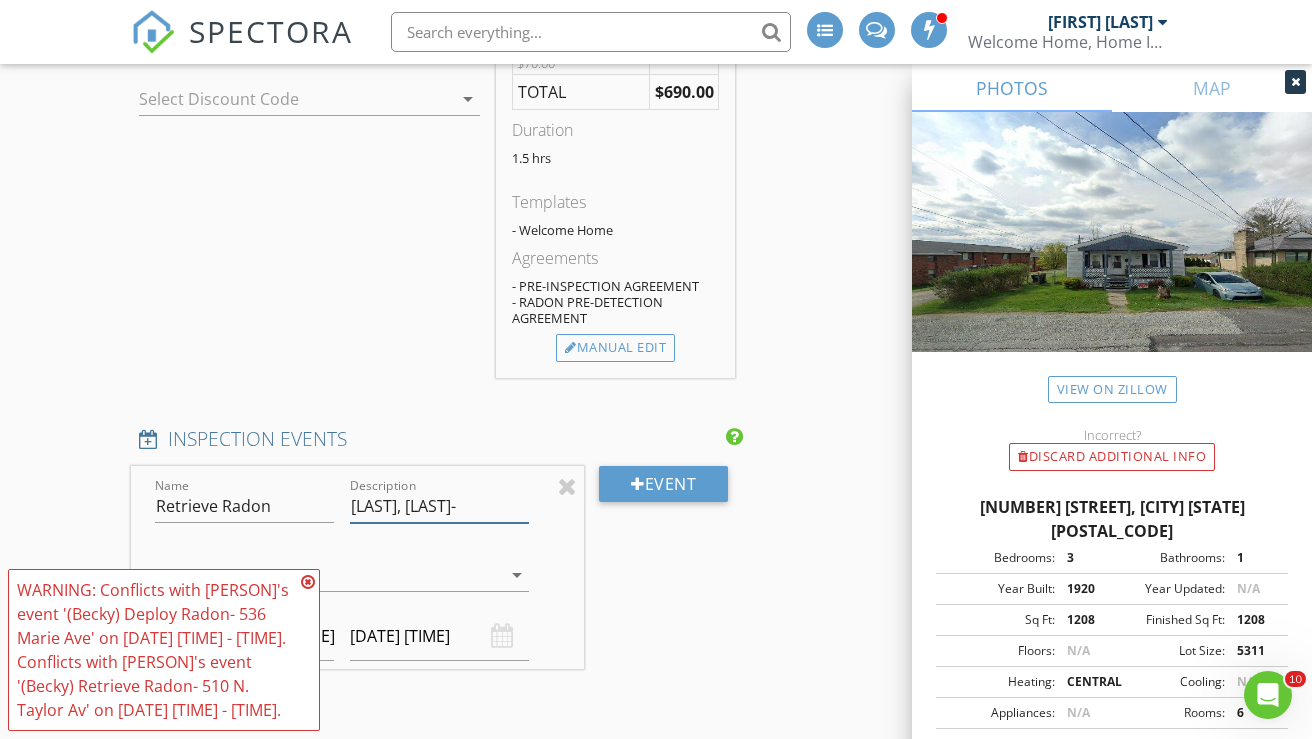 click on "[LAST], [LAST]-" at bounding box center (439, 506) 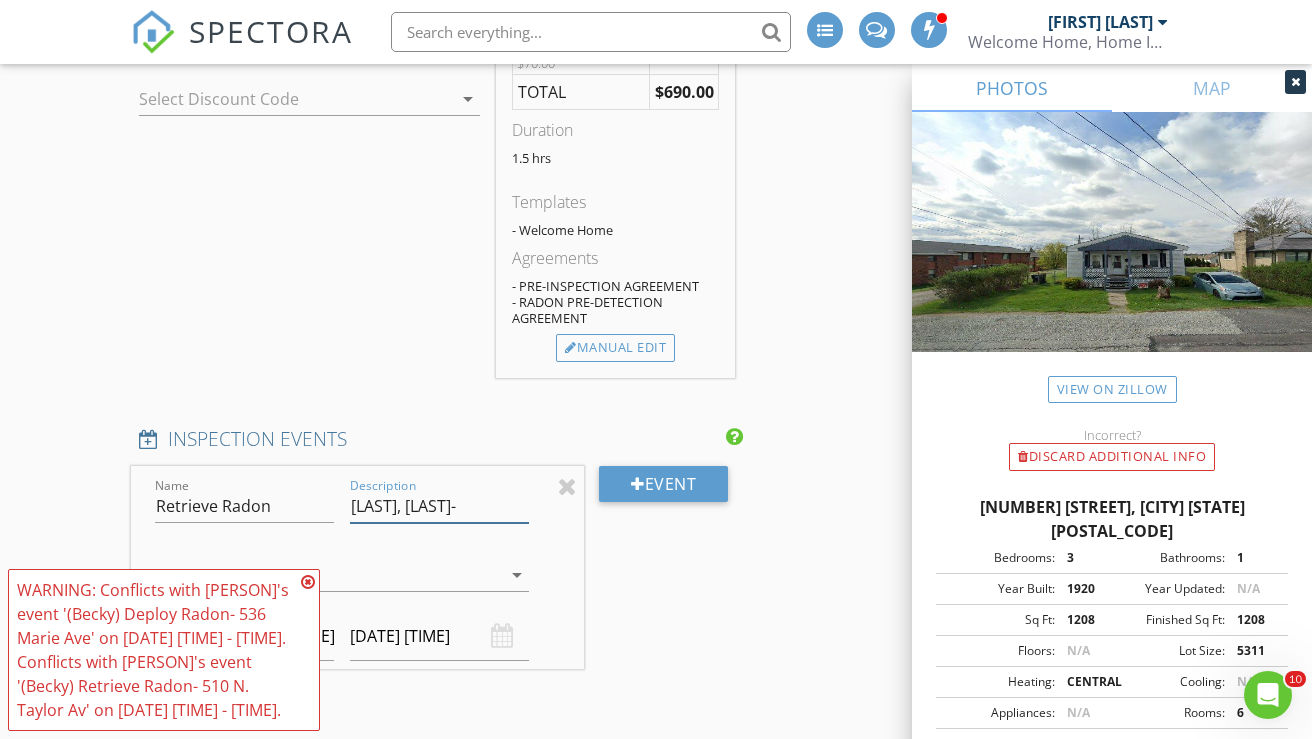 paste on "[NUMBER] [STREET], [CITY] [STATE] [POSTAL CODE]" 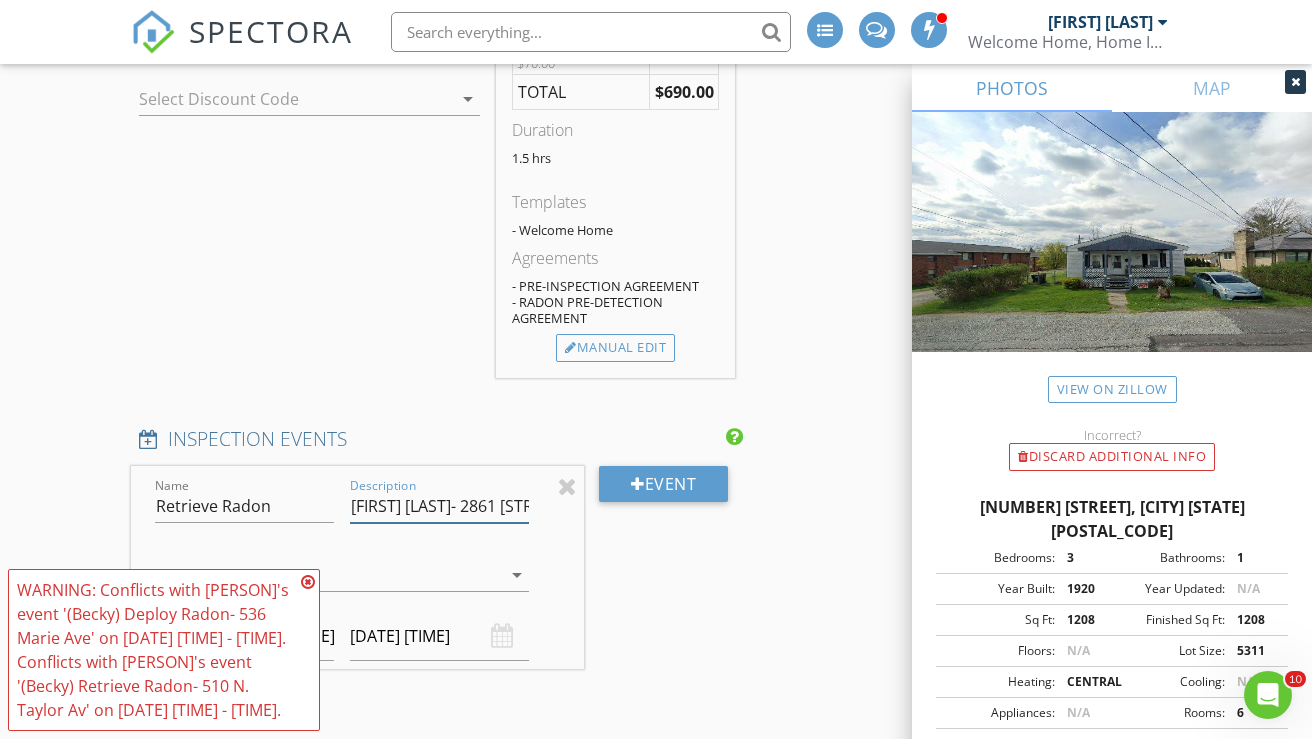 type on "[FIRST] [LAST]- 2861 [STREET], [CITY] [STATE] [ZIP]" 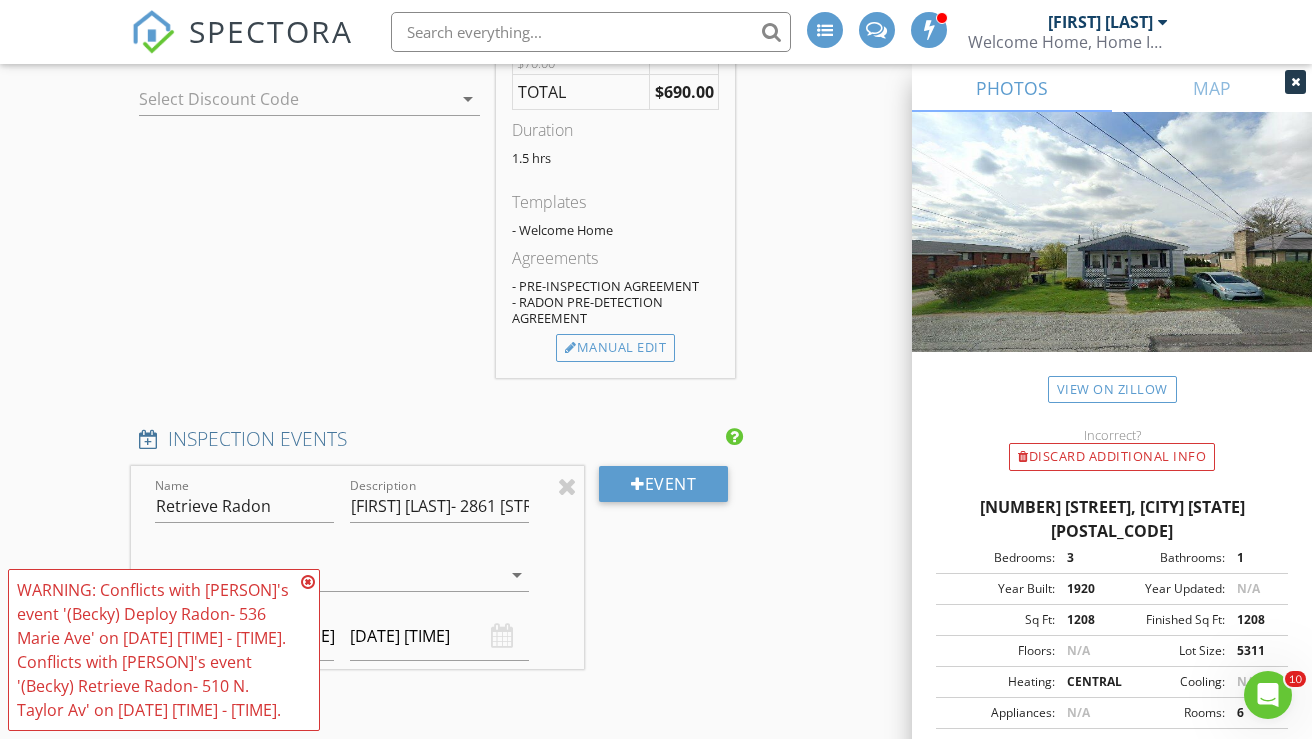 click on "Event" at bounding box center [664, 583] 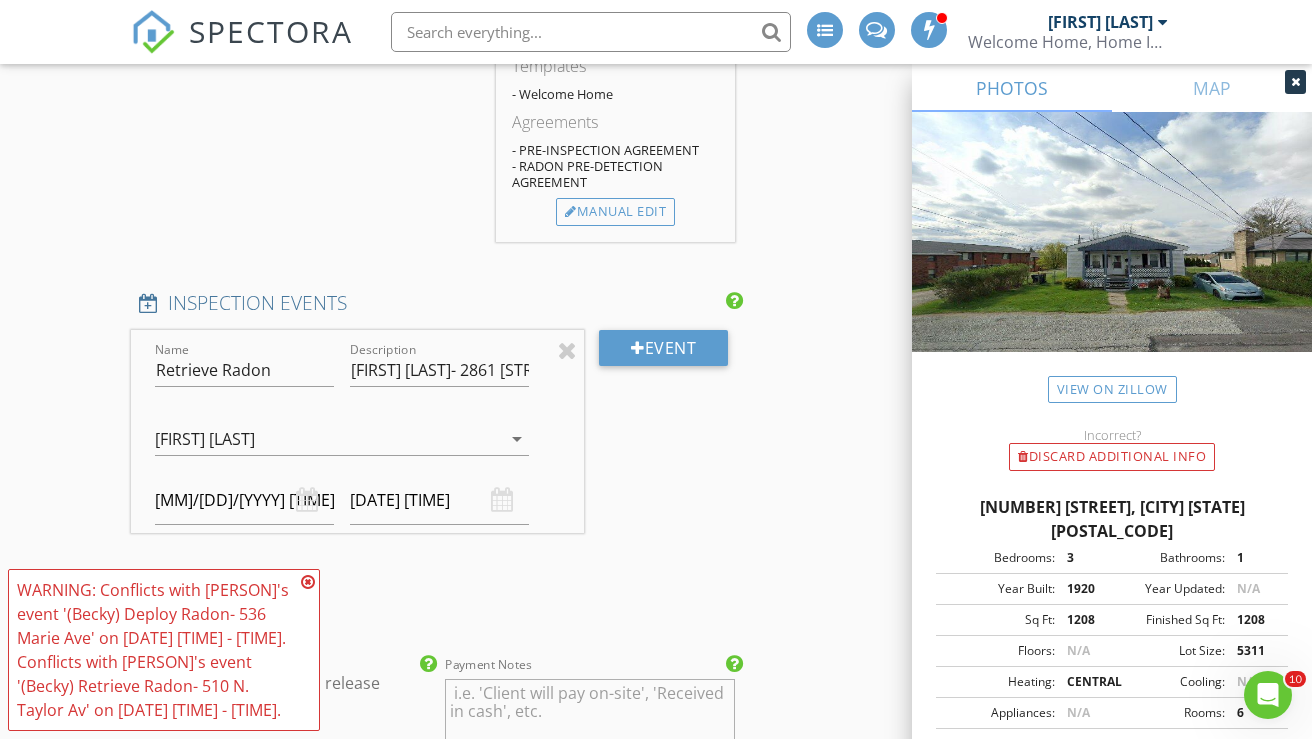 scroll, scrollTop: 2624, scrollLeft: 0, axis: vertical 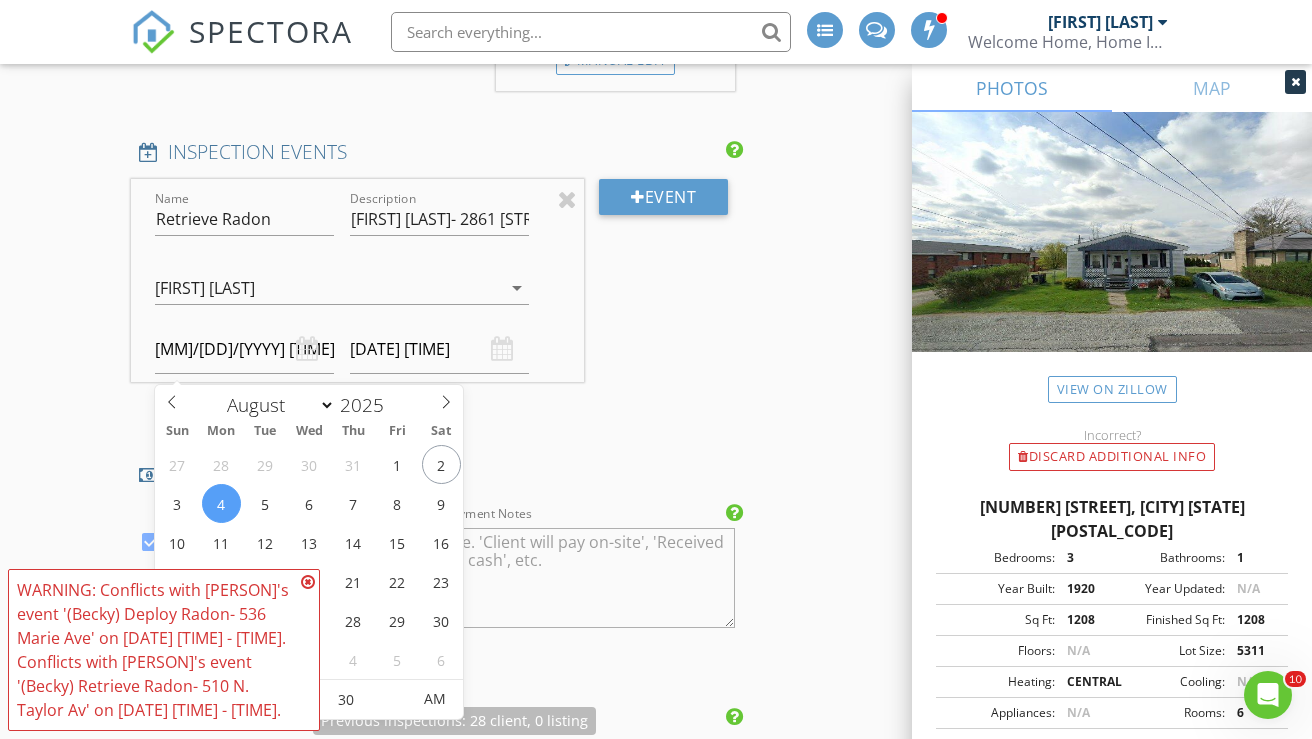 click on "[MM]/[DD]/[YYYY] [TIME]" at bounding box center (244, 349) 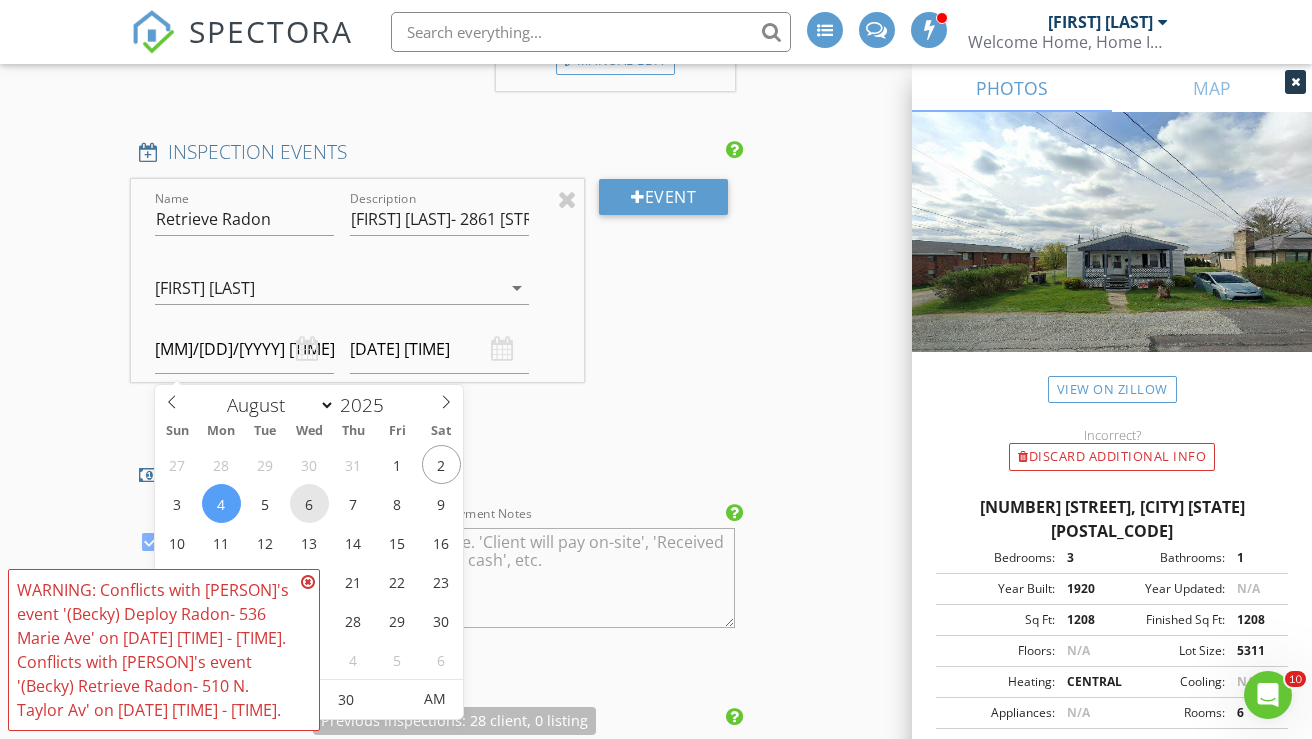 type on "[DATE] [TIME]" 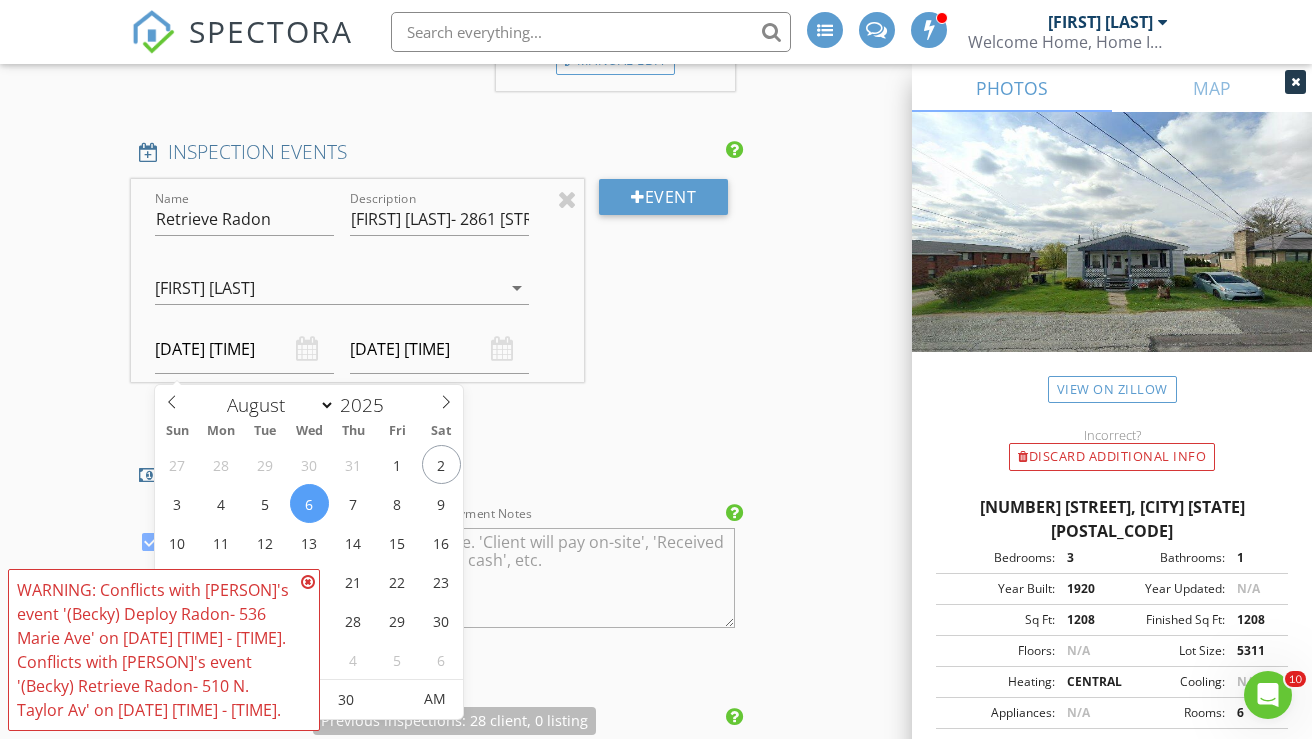 type on "12" 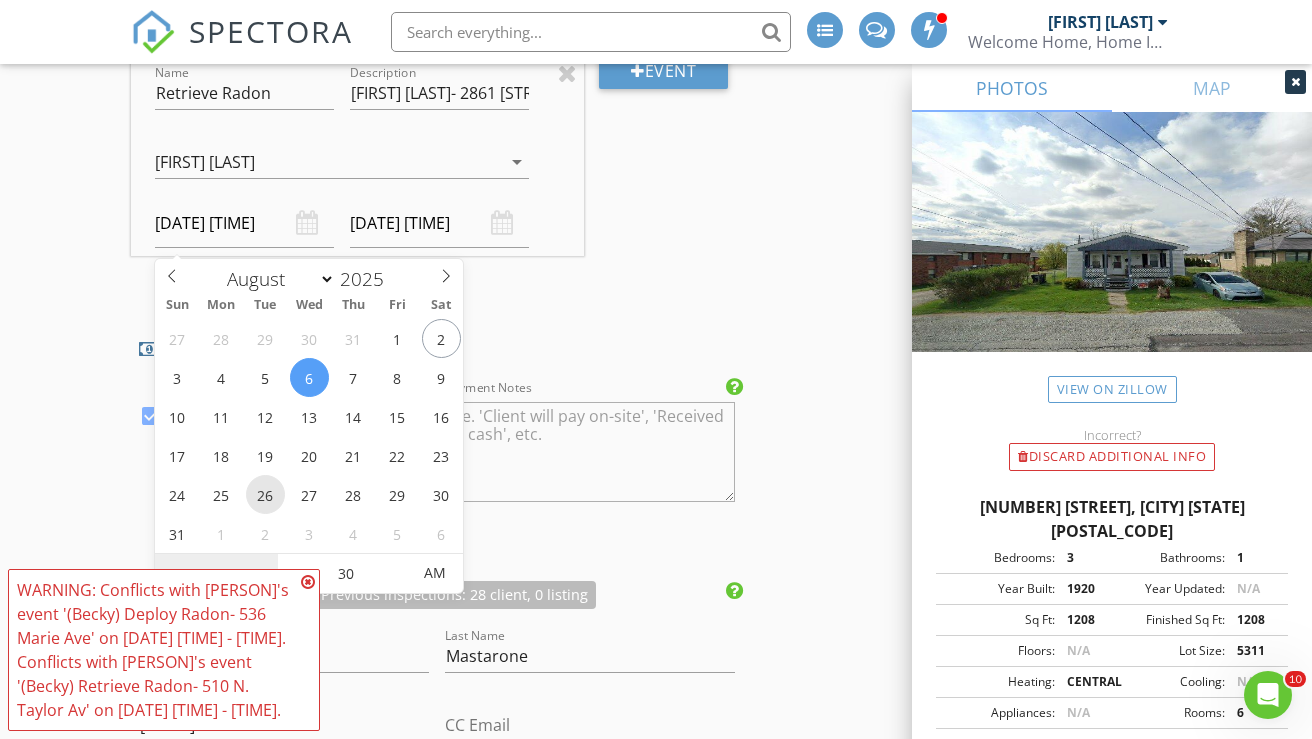 scroll, scrollTop: 2910, scrollLeft: 0, axis: vertical 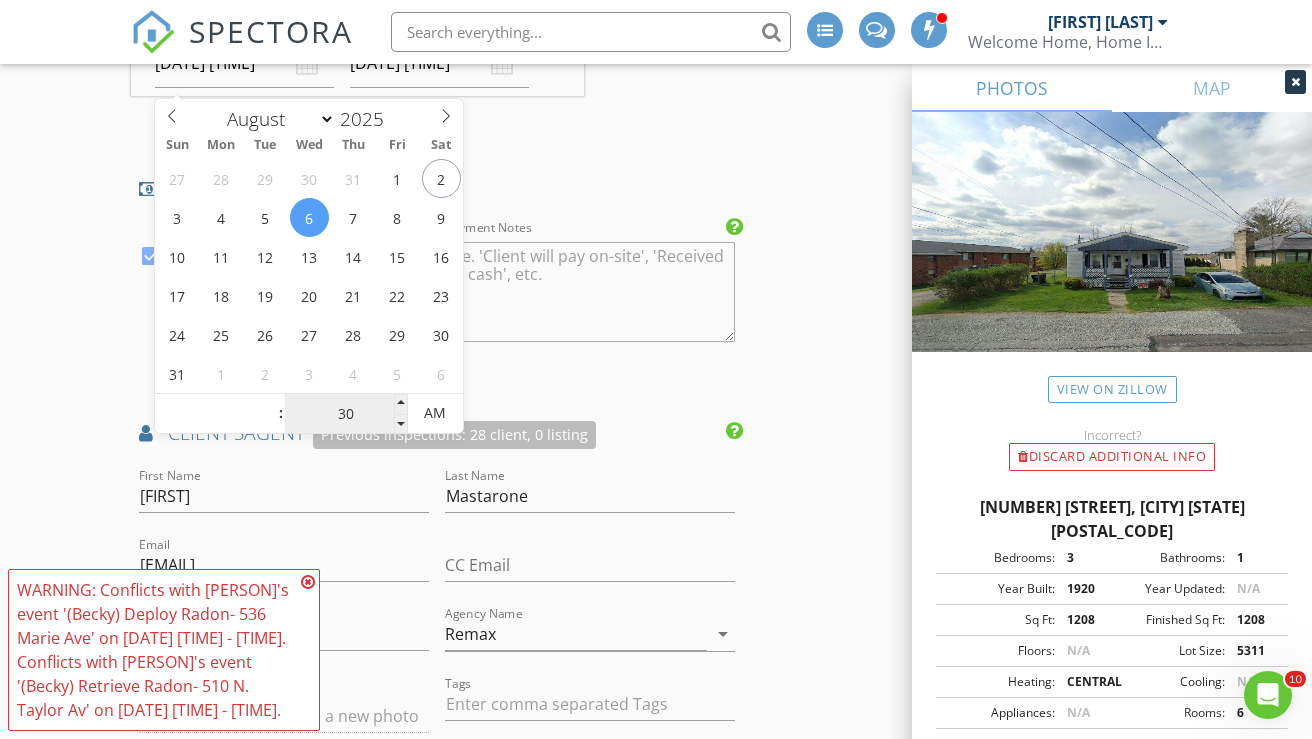 type on "12" 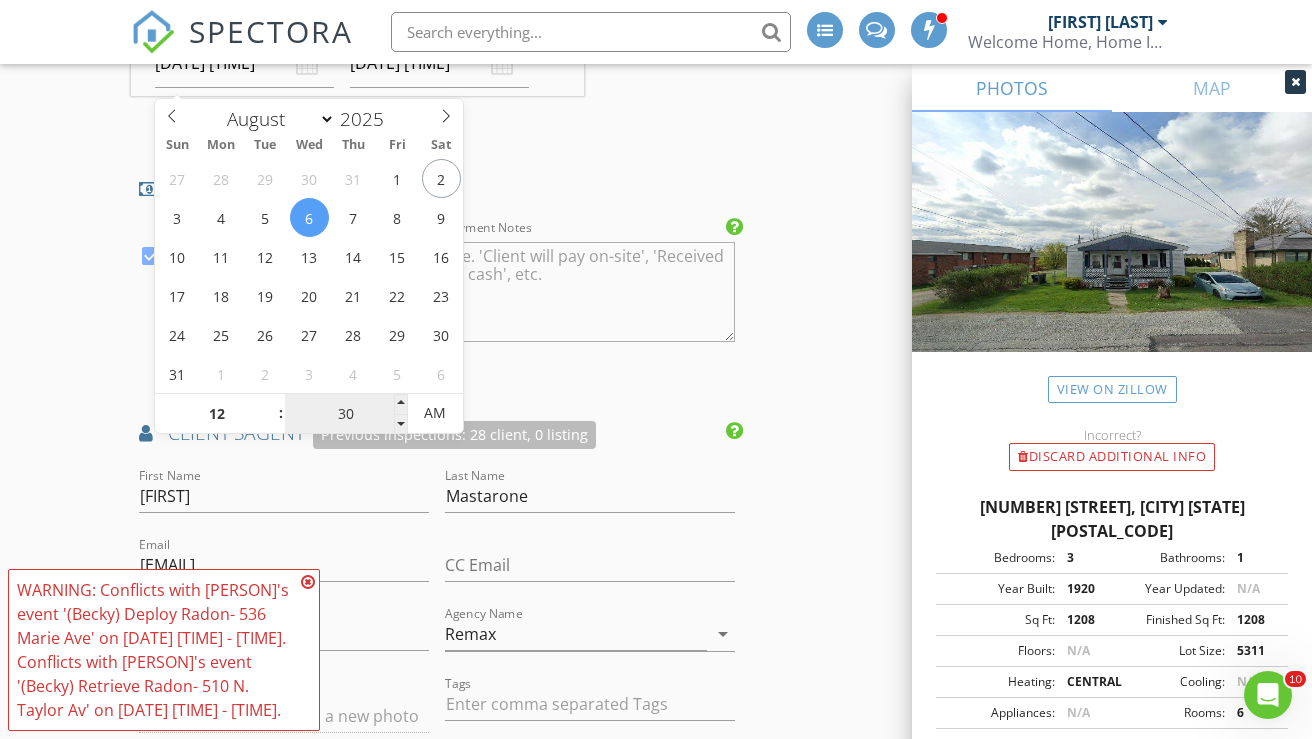 type on "01" 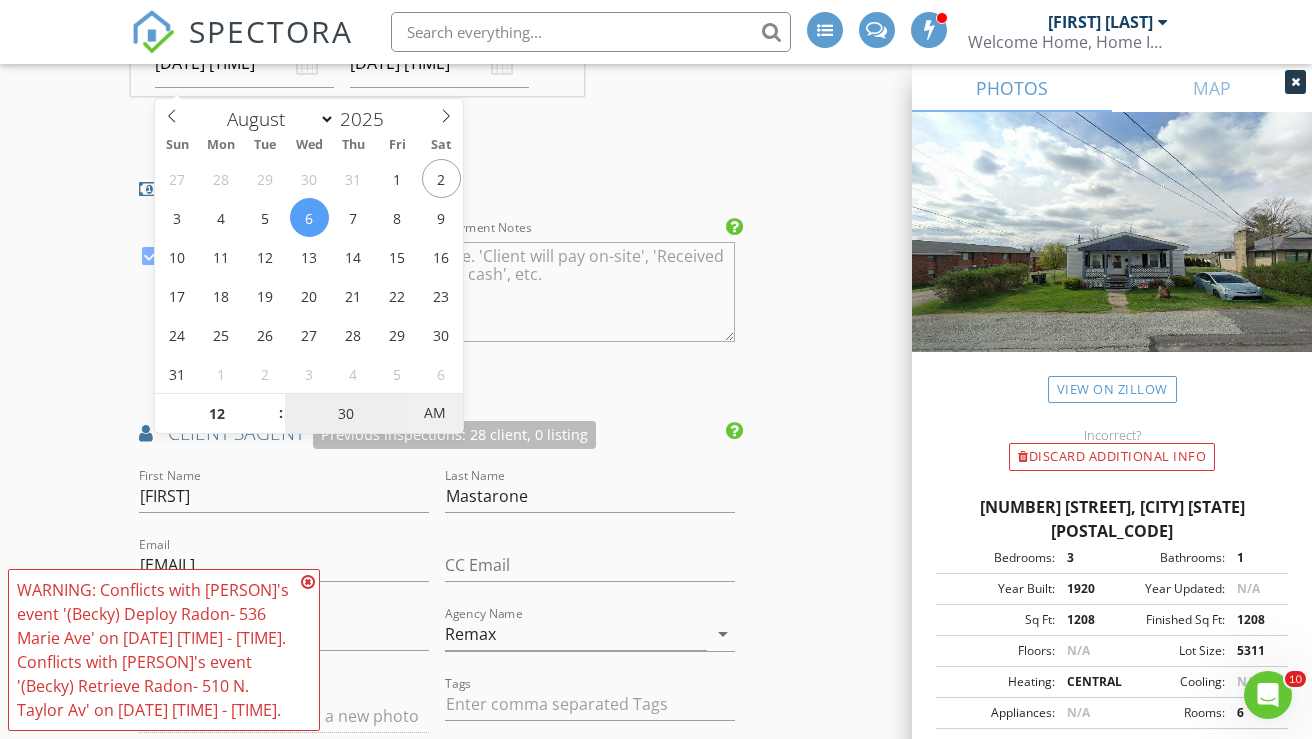 type on "[DATE] [TIME]" 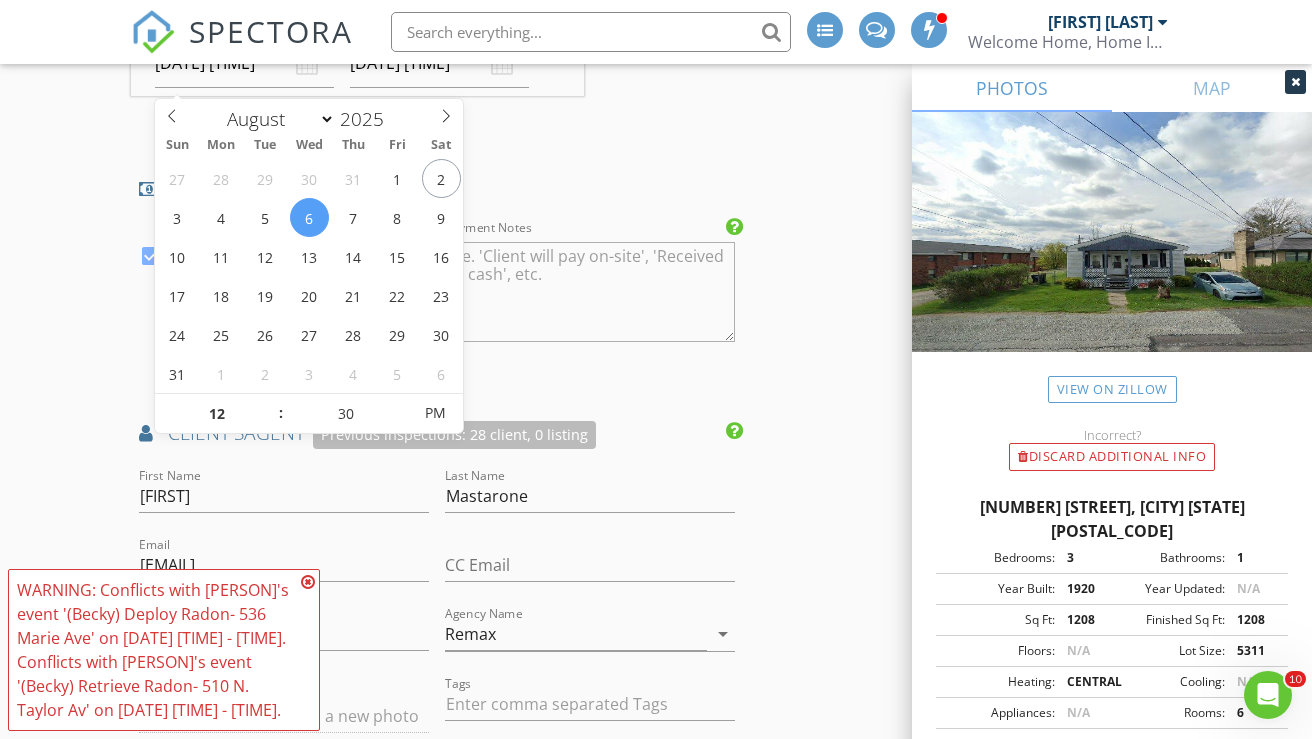 click on "INSPECTOR(S)
check_box   [FIRST] [LAST]   PRIMARY   check_box   [FIRST] [LAST]     [FIRST] [LAST],  [FIRST] [LAST] arrow_drop_down   check_box_outline_blank [FIRST] [LAST] specifically requested check_box_outline_blank [FIRST] [LAST] specifically requested
Date/Time
[MONTH]/[NUMBER]/[YEAR] [NUMBER]:[NUMBER] [AM/PM]
Location
Address Search       Address [NUMBER] [STREET]   Unit   City [CITY]   State [STATE]   Zip [ZIP]   County [COUNTY]     Square Feet [NUMBER]   Year Built [NUMBER]   Foundation arrow_drop_down     [FIRST] [LAST]     [NUMBER] miles     ([NUMBER] minutes)         [FIRST] [LAST]     [NUMBER] miles     ([NUMBER] minutes)
client
check_box Enable Client CC email for this inspection   Client Search     check_box_outline_blank Client is a Company/Organization     First Name [FIRST]   Last Name [LAST]   Email [EMAIL]@example.com   CC Email   Phone [PHONE]         Tags         Notes   Private Notes" at bounding box center (437, 111) 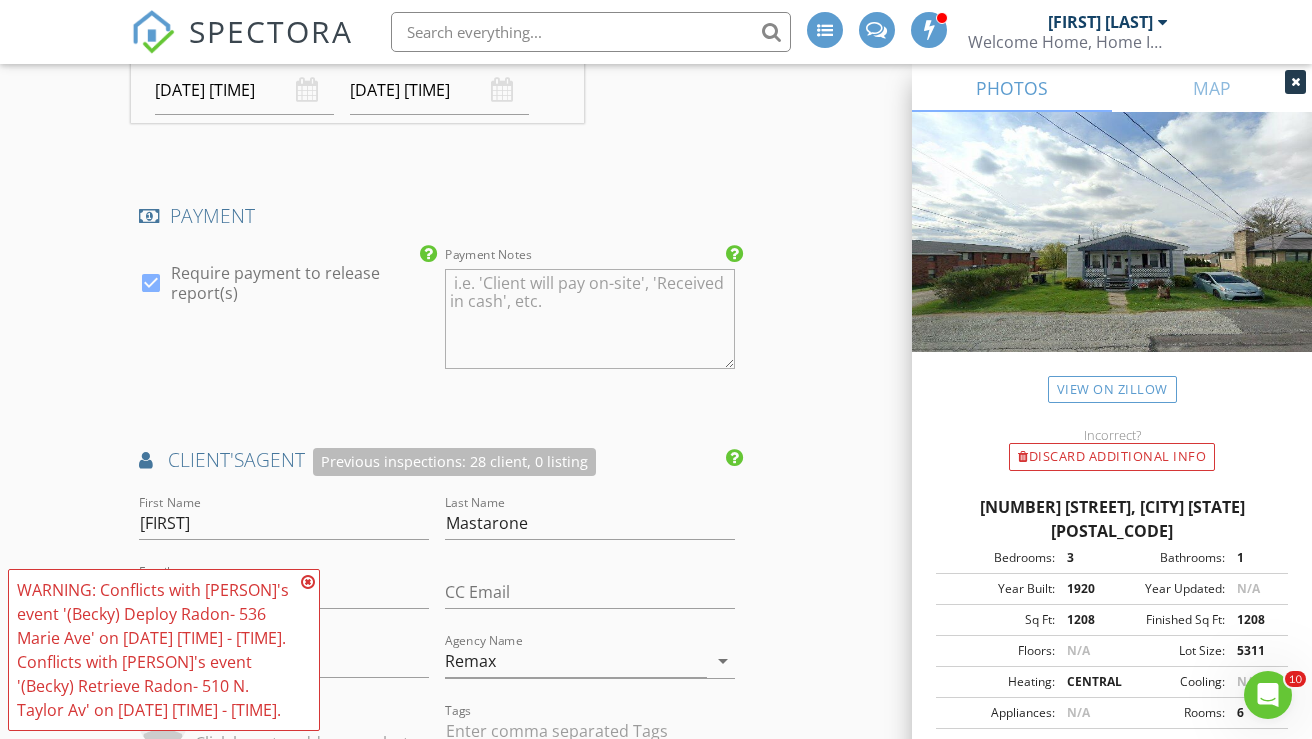 scroll, scrollTop: 2797, scrollLeft: 0, axis: vertical 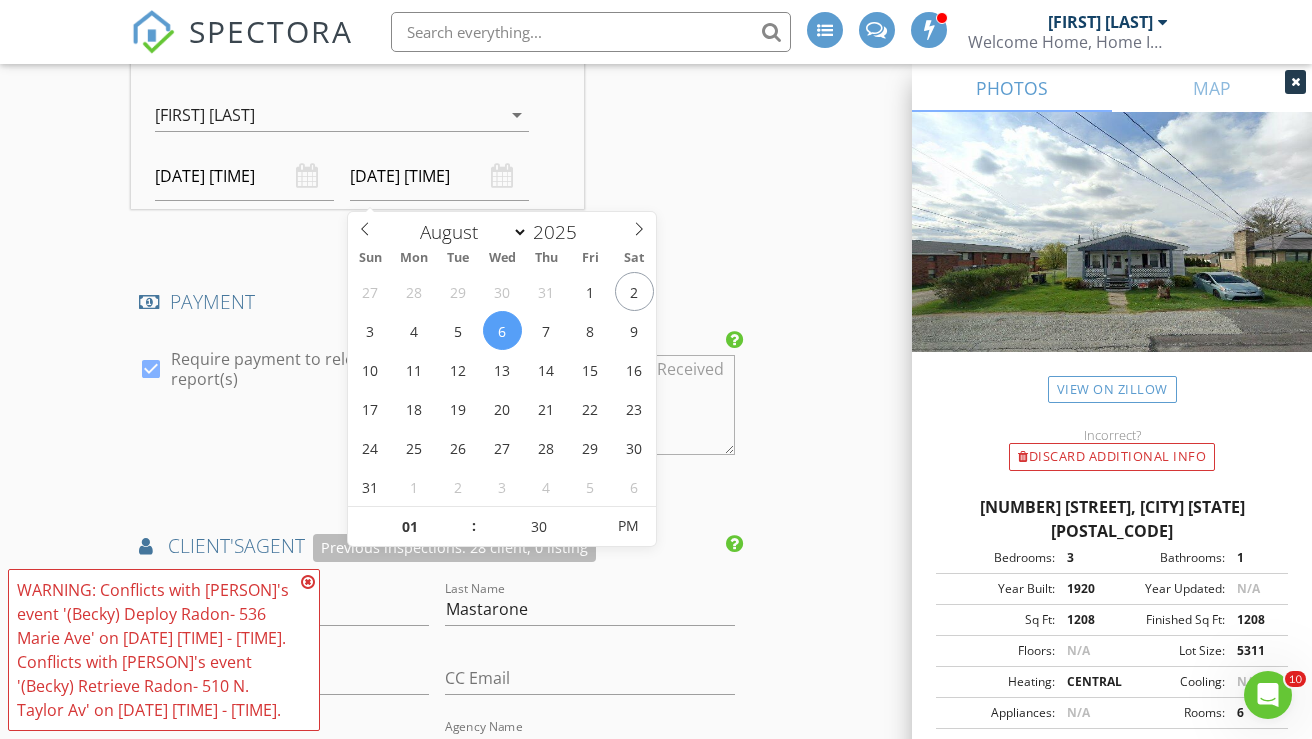 click on "[DATE] [TIME]" at bounding box center [439, 176] 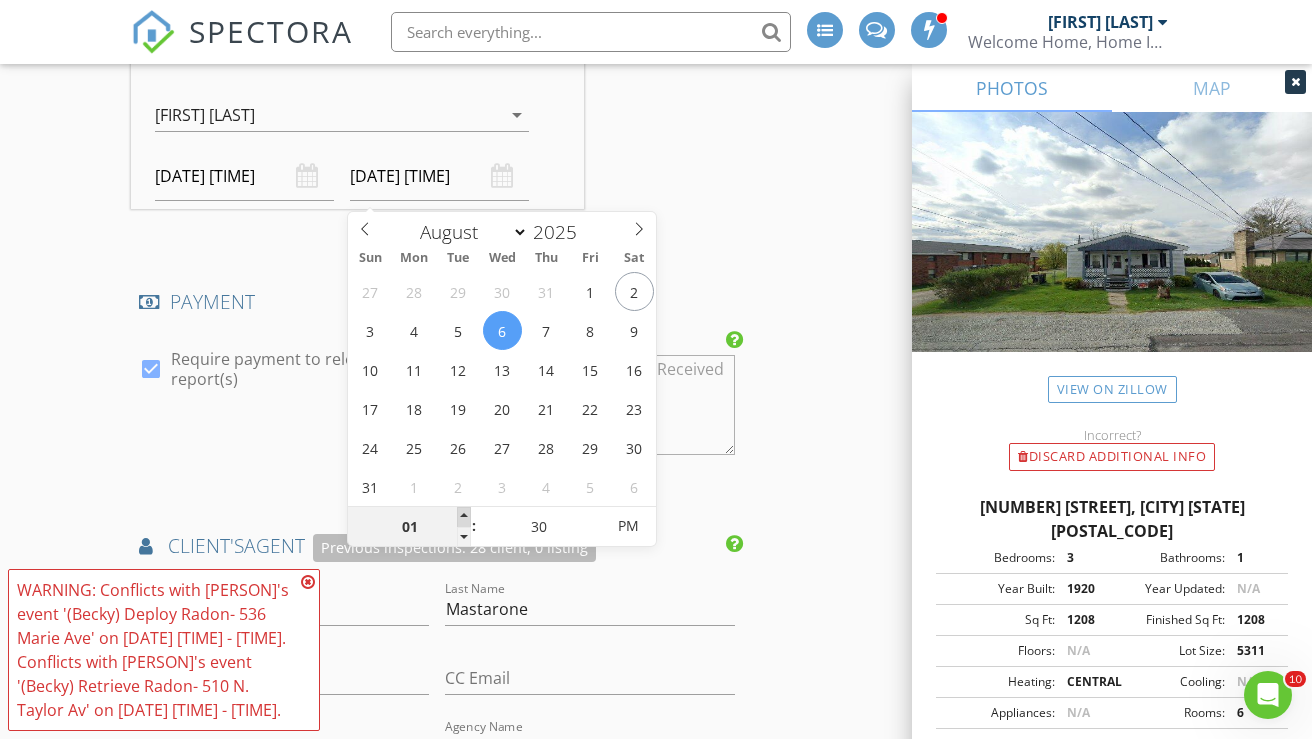 type on "02" 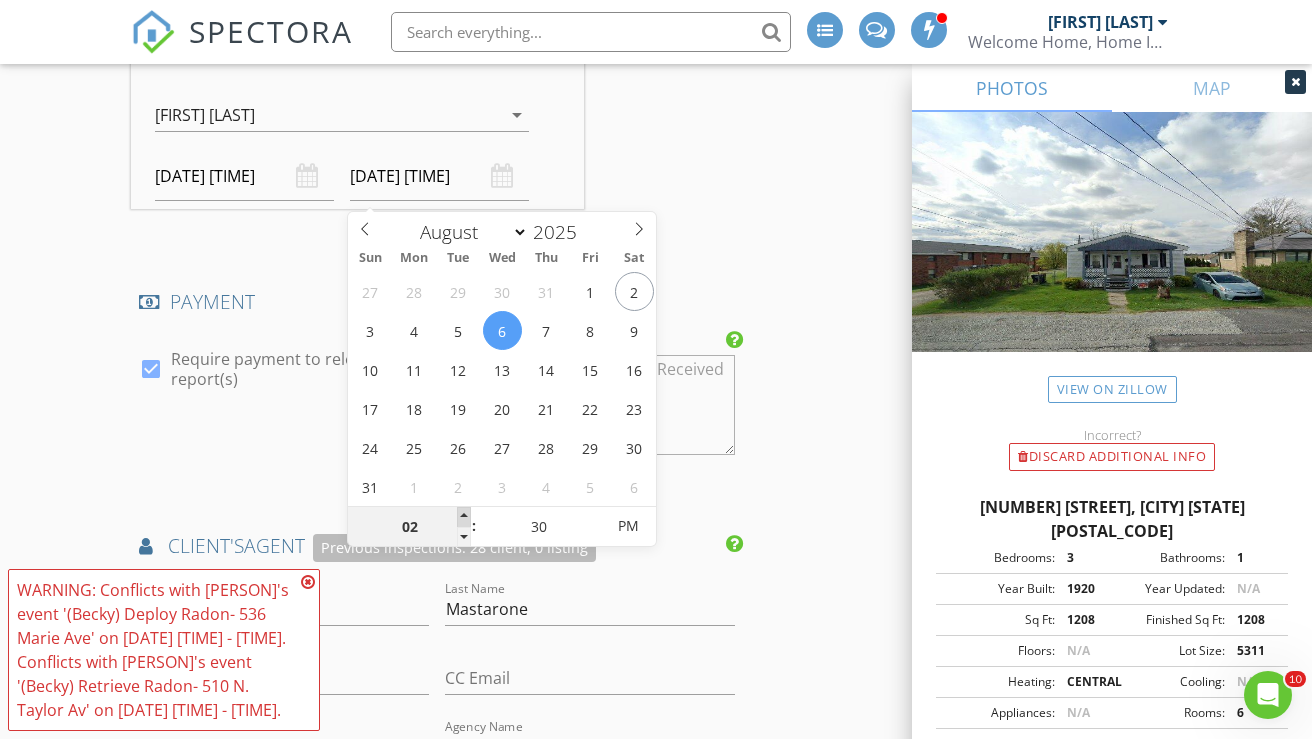 click at bounding box center [464, 517] 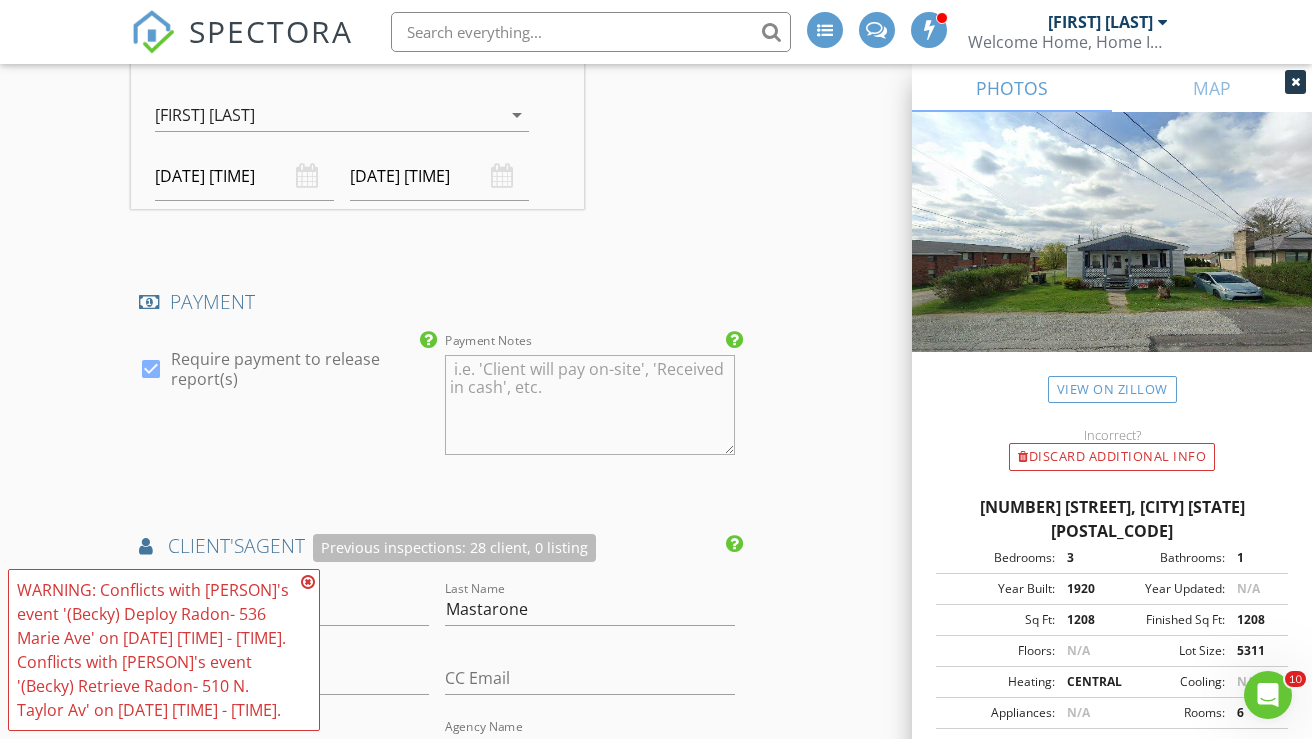 click on "INSPECTOR(S)
check_box   [FIRST] [LAST]   PRIMARY   check_box   [FIRST] [LAST]     [FIRST] [LAST],  [FIRST] [LAST] arrow_drop_down   check_box_outline_blank [FIRST] [LAST] specifically requested check_box_outline_blank [FIRST] [LAST] specifically requested
Date/Time
[MONTH]/[NUMBER]/[YEAR] [NUMBER]:[NUMBER] [AM/PM]
Location
Address Search       Address [NUMBER] [STREET]   Unit   City [CITY]   State [STATE]   Zip [ZIP]   County [COUNTY]     Square Feet [NUMBER]   Year Built [NUMBER]   Foundation arrow_drop_down     [FIRST] [LAST]     [NUMBER] miles     ([NUMBER] minutes)         [FIRST] [LAST]     [NUMBER] miles     ([NUMBER] minutes)
client
check_box Enable Client CC email for this inspection   Client Search     check_box_outline_blank Client is a Company/Organization     First Name [FIRST]   Last Name [LAST]   Email [EMAIL]@example.com   CC Email   Phone [PHONE]         Tags         Notes   Private Notes" at bounding box center [656, 283] 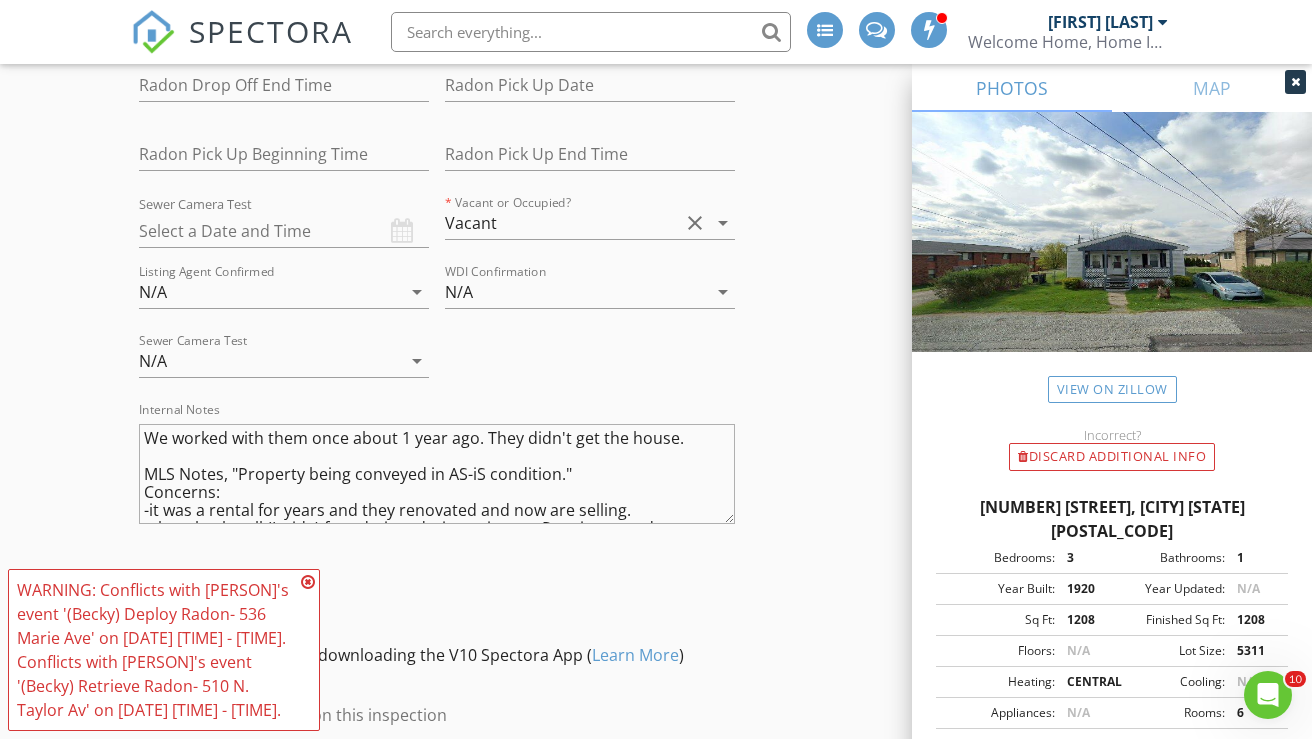 scroll, scrollTop: 4784, scrollLeft: 0, axis: vertical 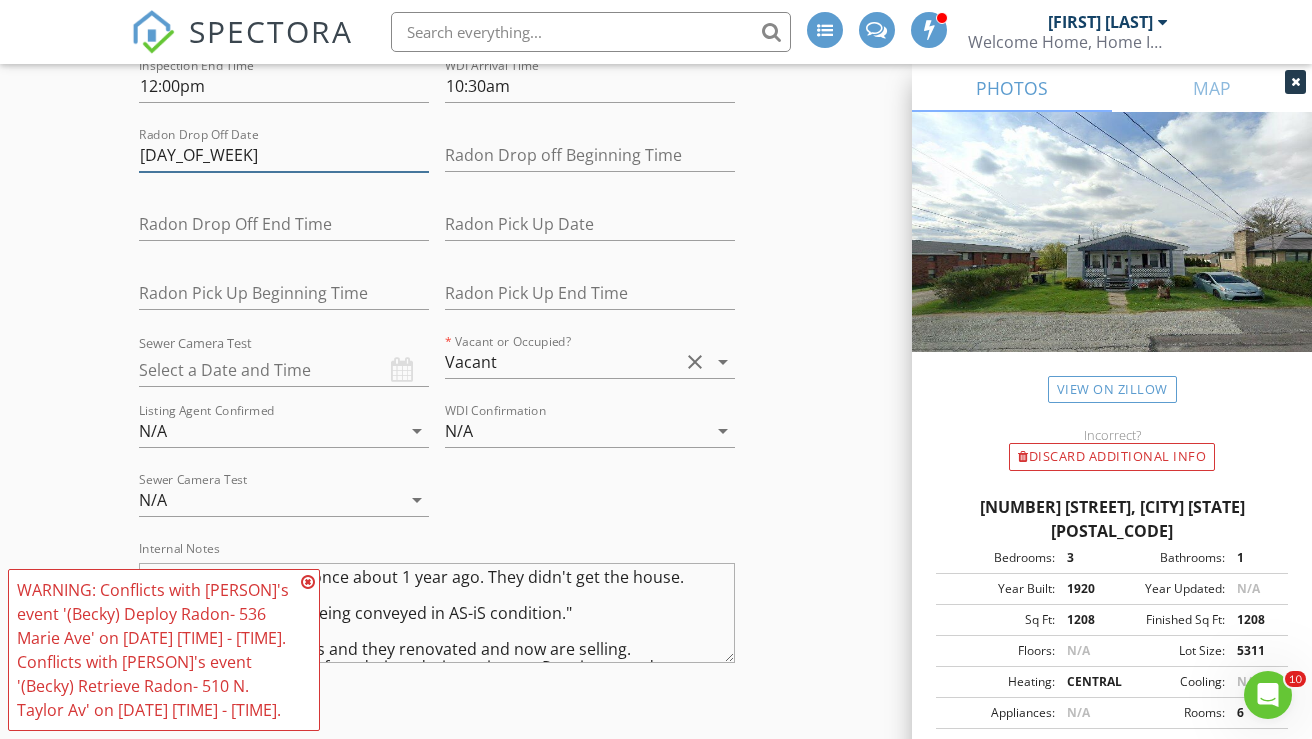 click on "[DAY_OF_WEEK]" at bounding box center (284, 155) 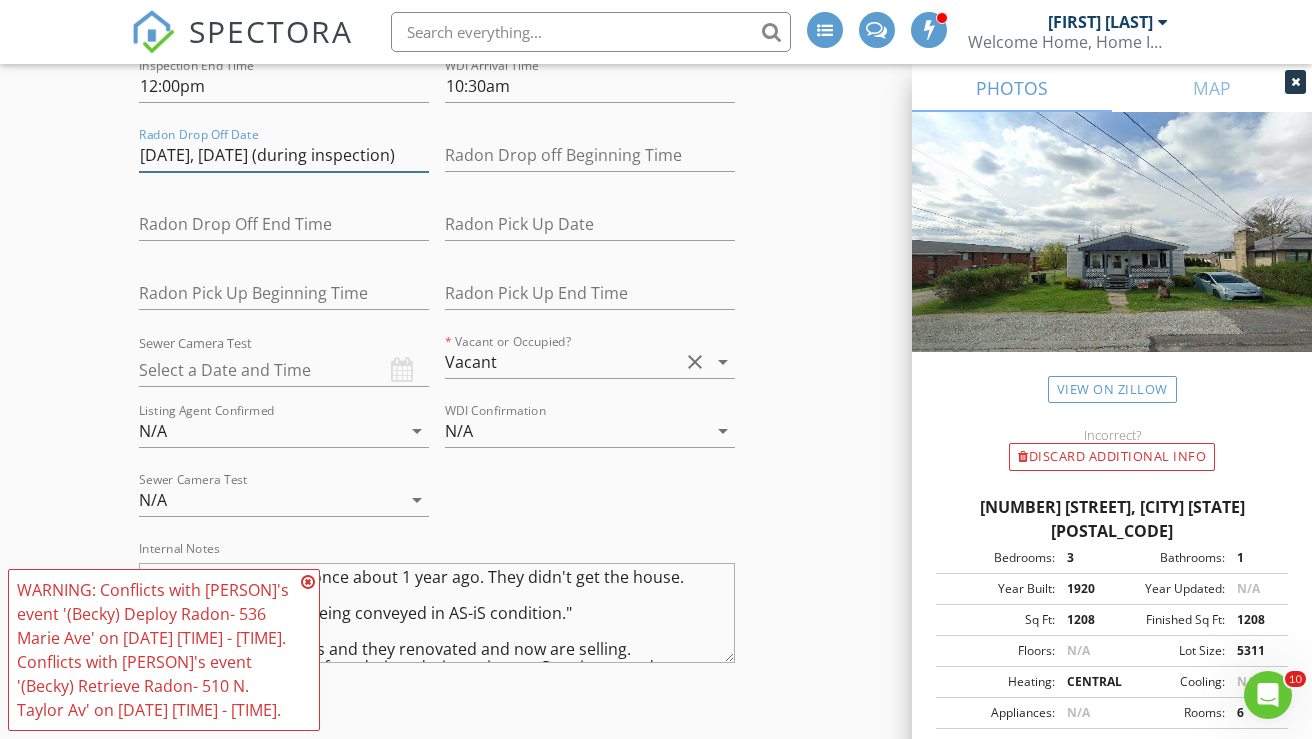 type on "[DATE], [DATE] (during inspection)" 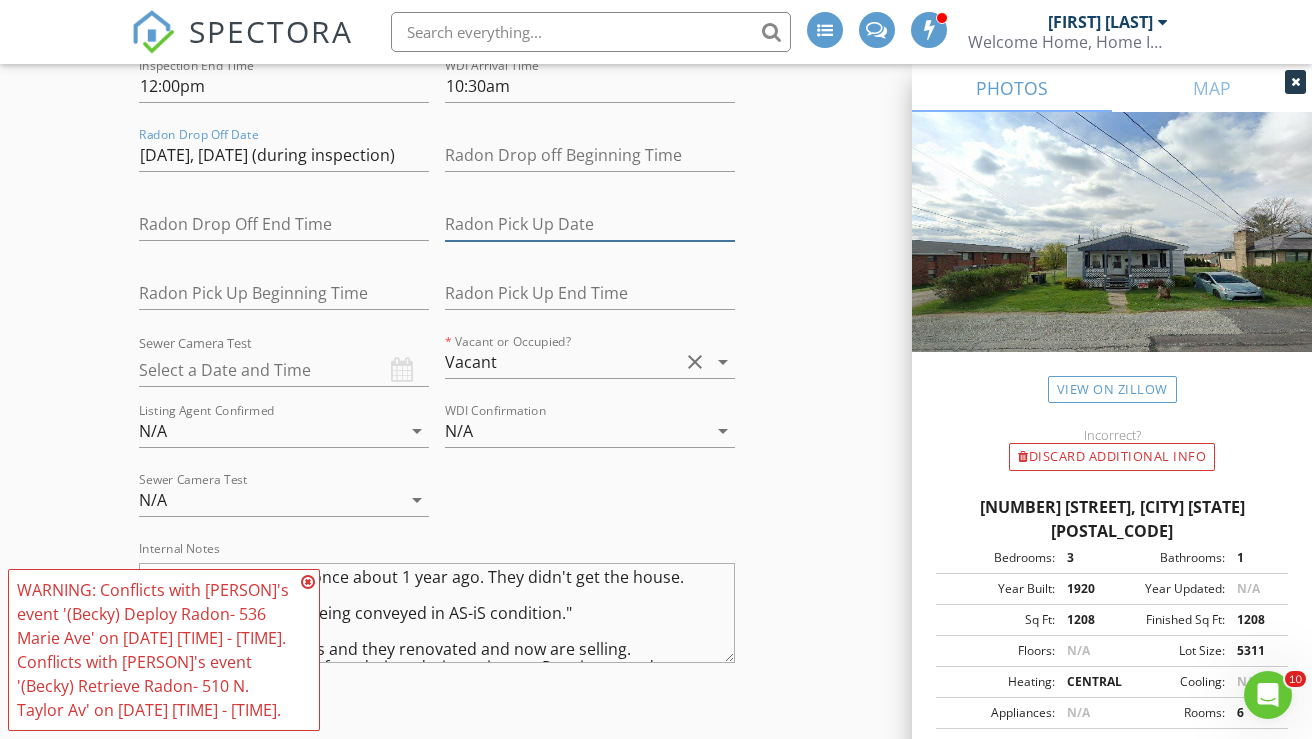 click at bounding box center [590, 224] 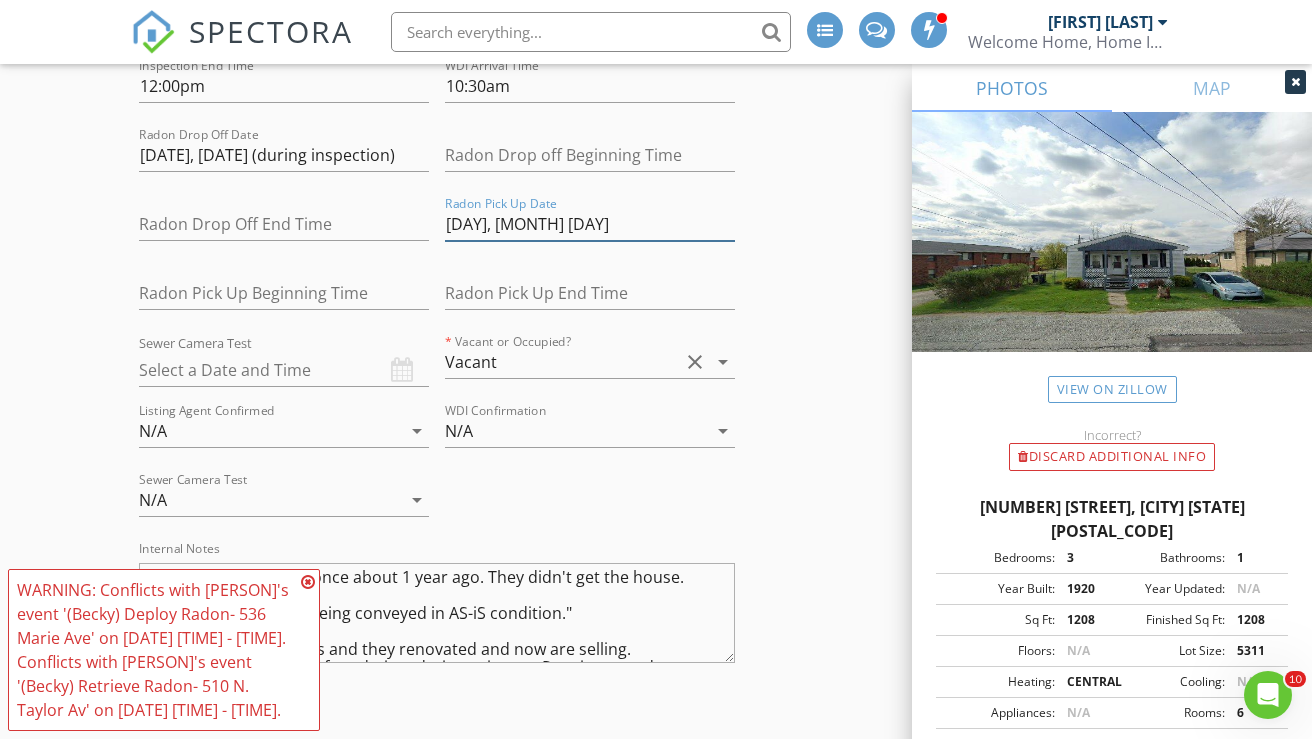 type on "[DAY], [MONTH] [DAY]" 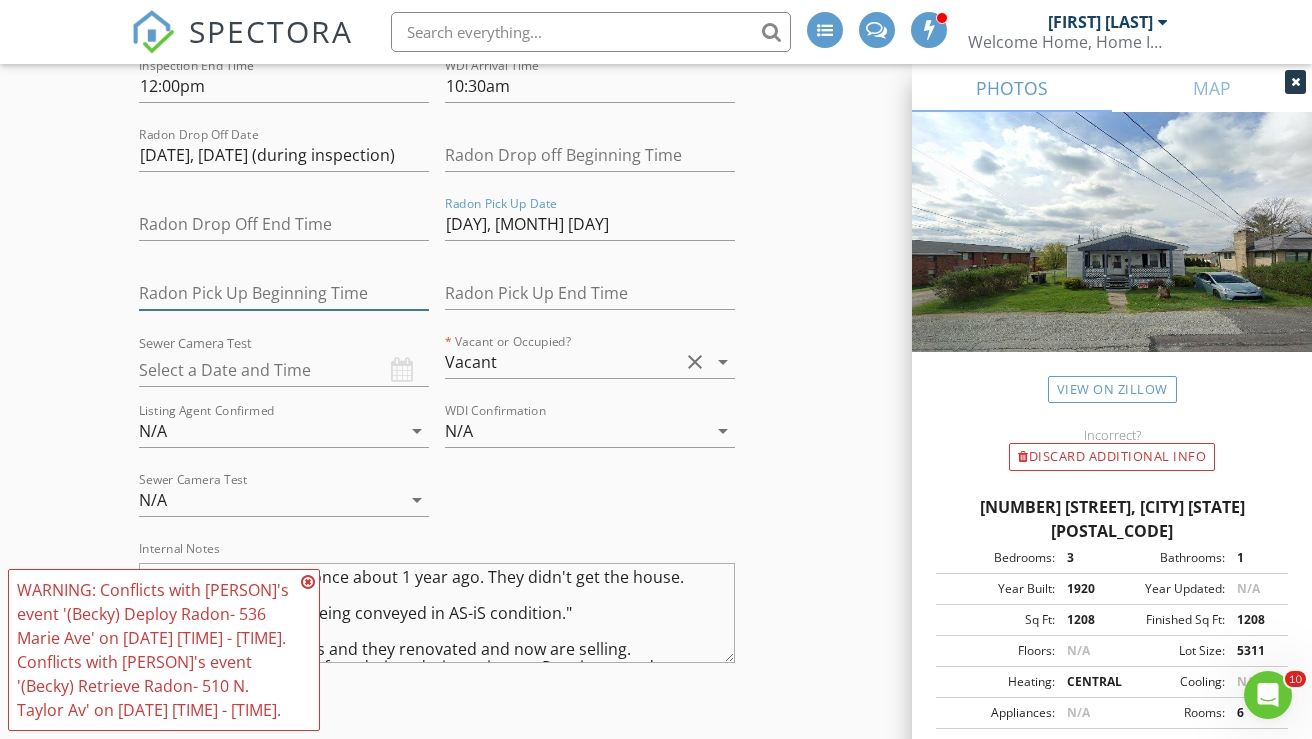 click at bounding box center [284, 293] 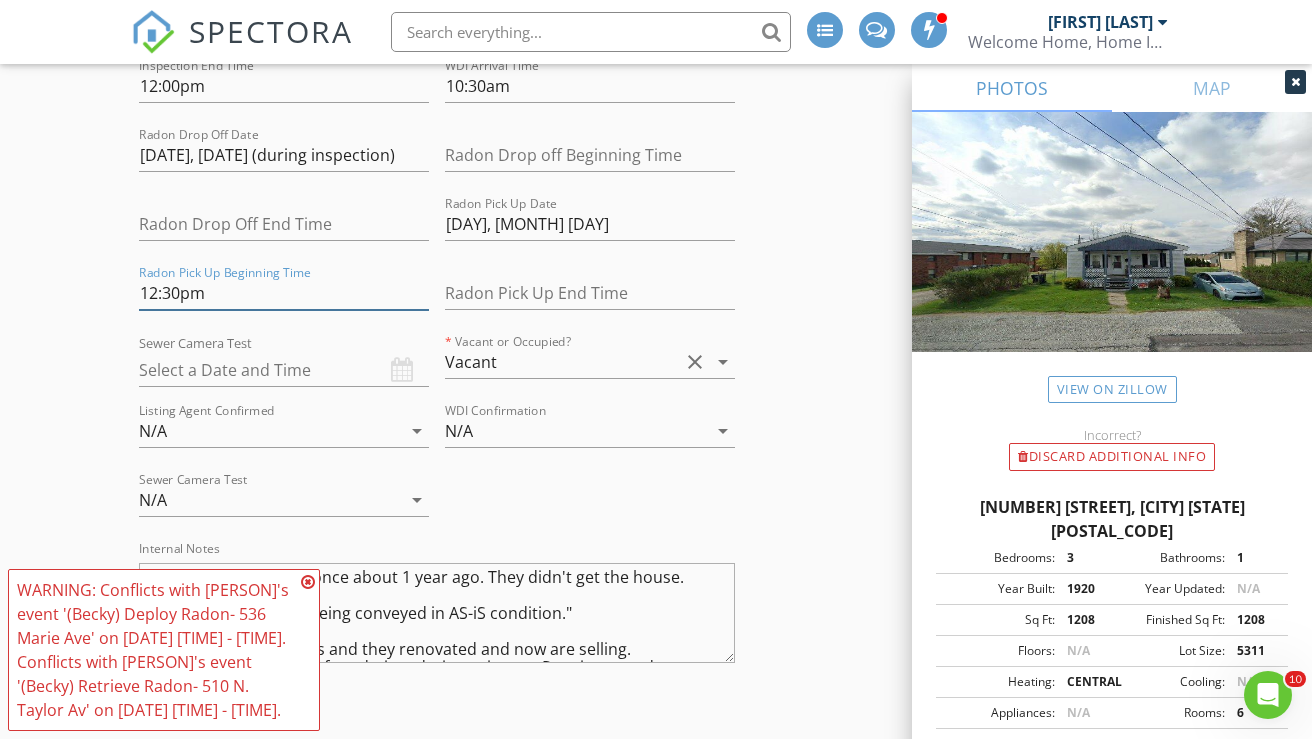 type on "12:30pm" 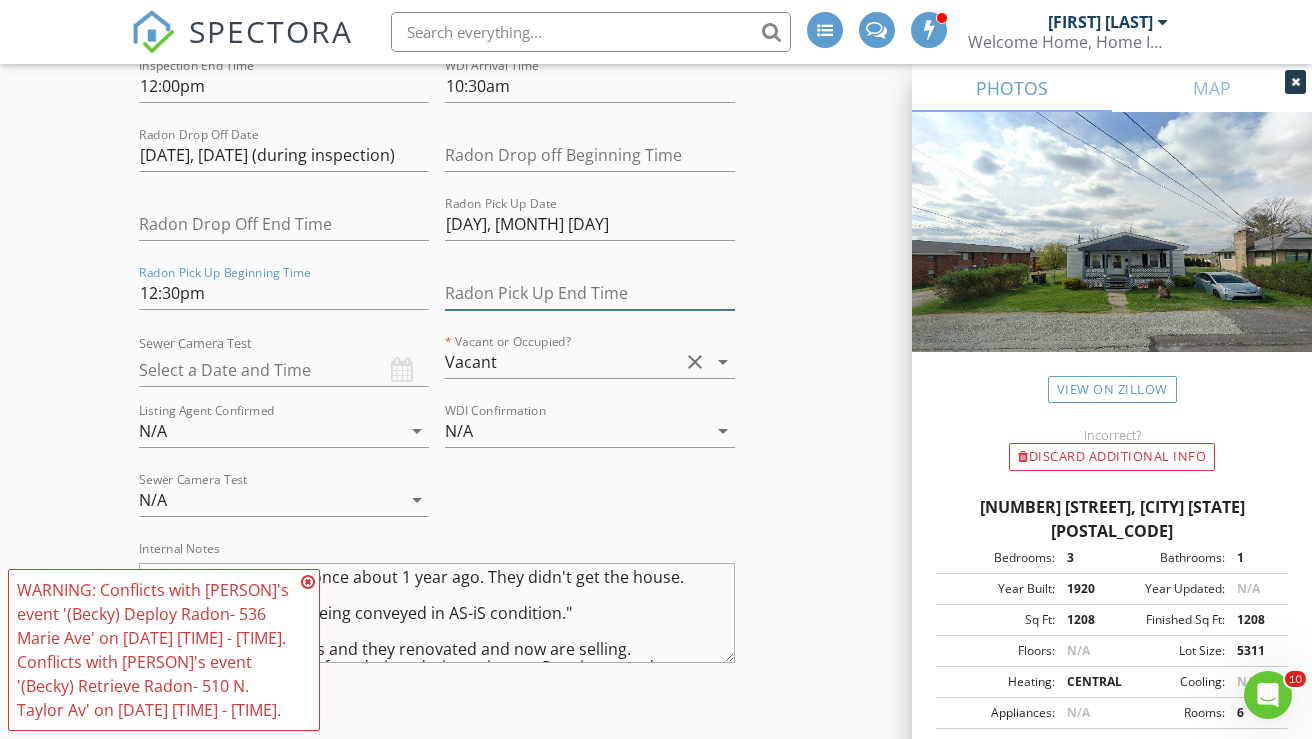 click at bounding box center (590, 293) 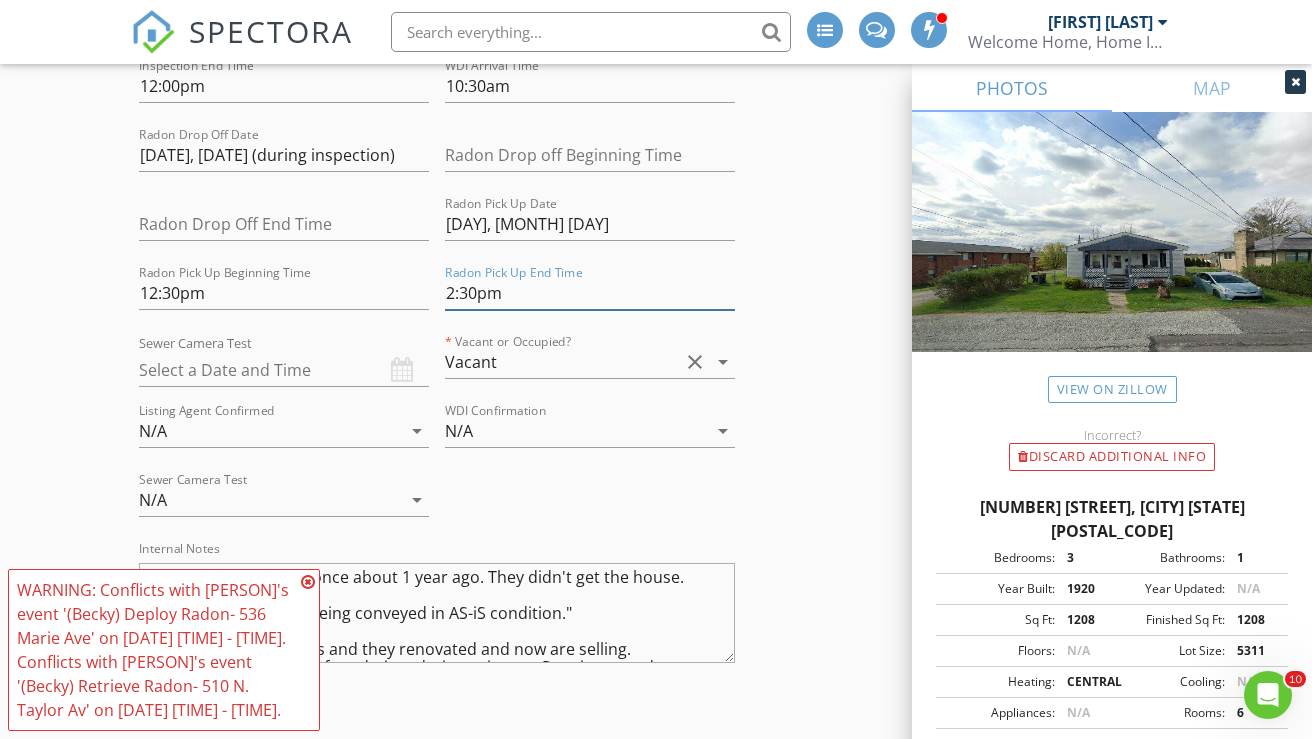 type on "2:30pm" 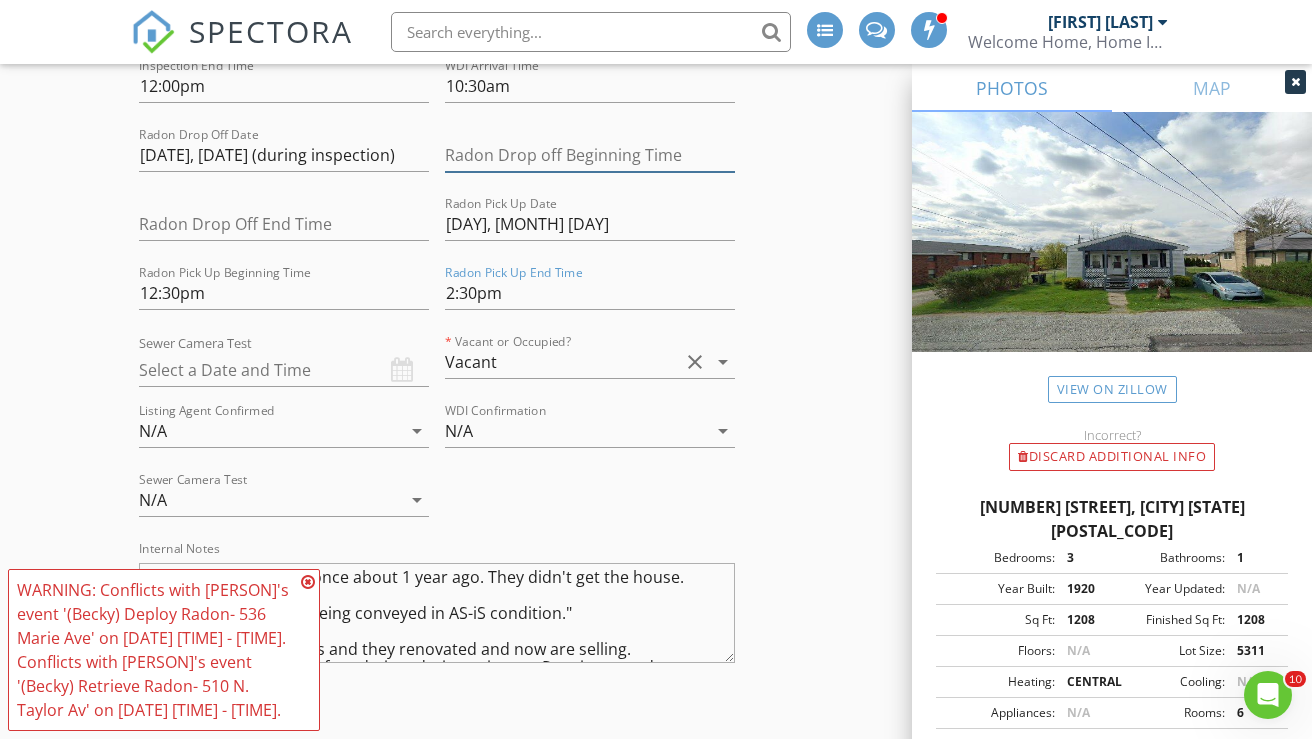 click at bounding box center [590, 155] 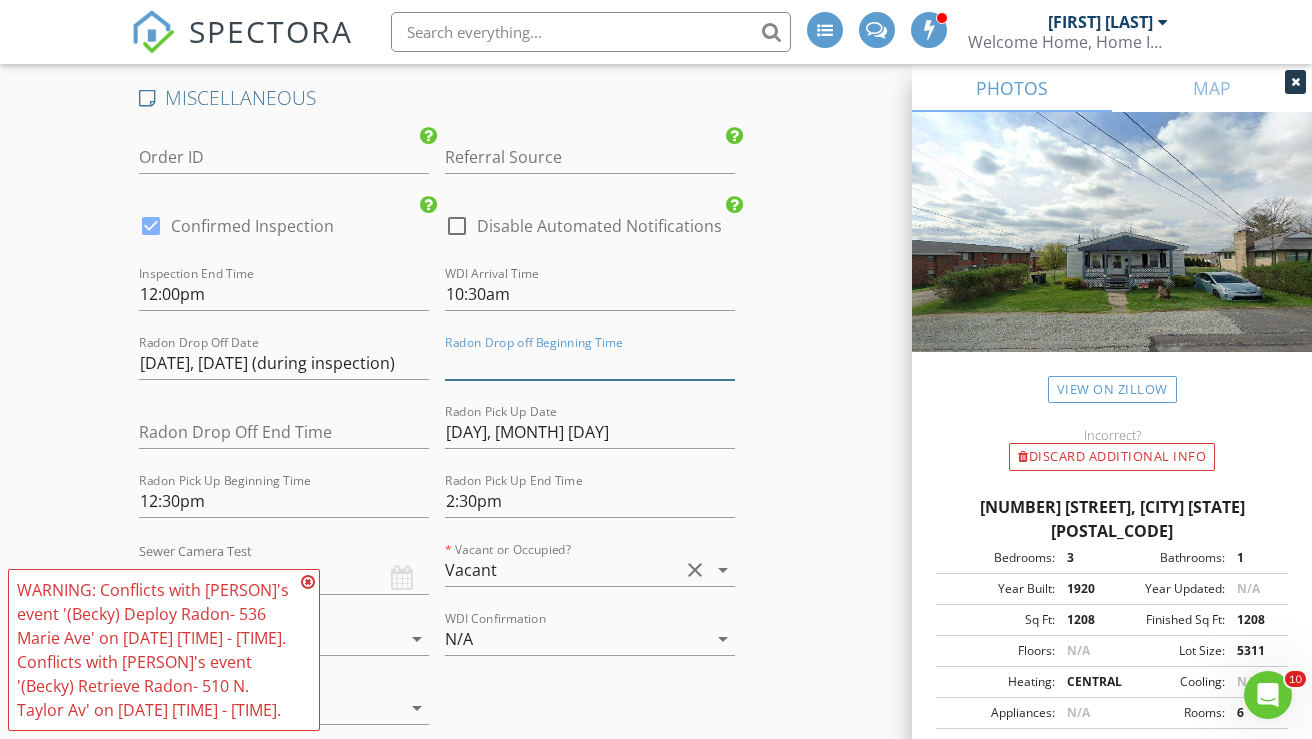 scroll, scrollTop: 4798, scrollLeft: 0, axis: vertical 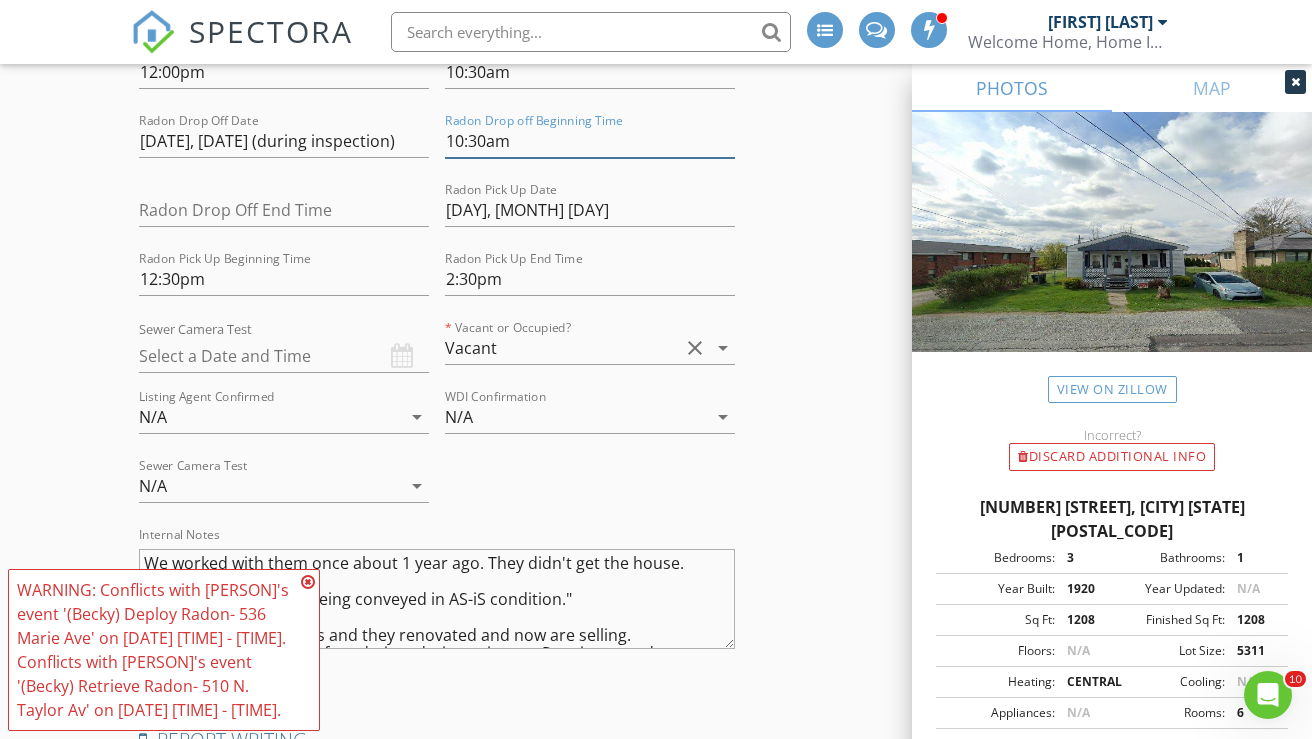 type on "10:30am" 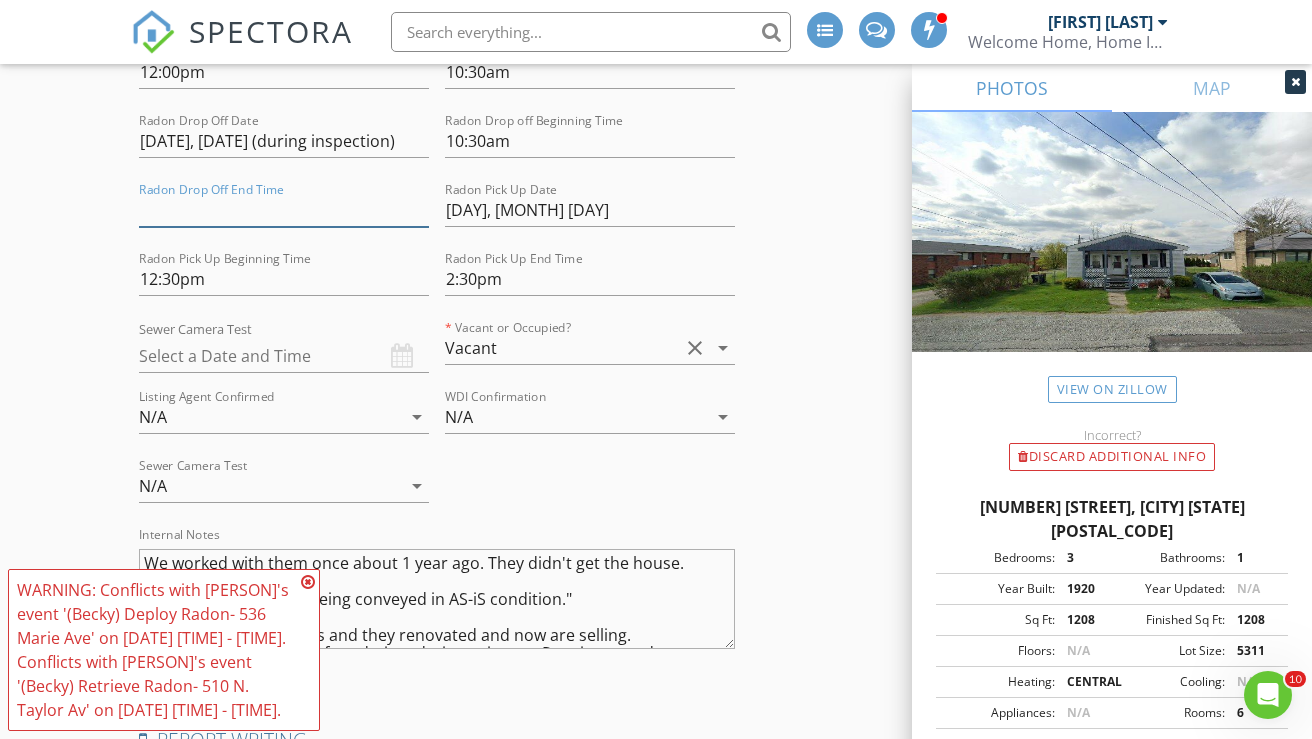 click at bounding box center [284, 210] 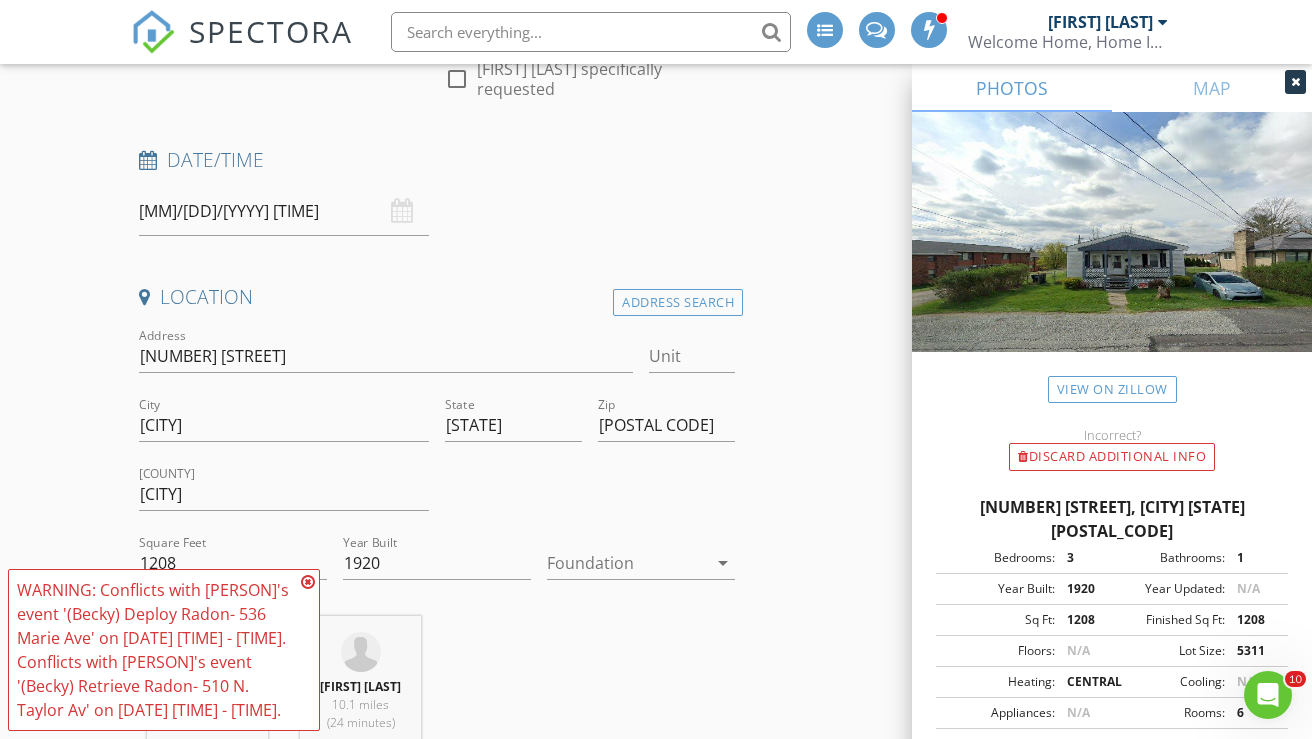 scroll, scrollTop: 0, scrollLeft: 0, axis: both 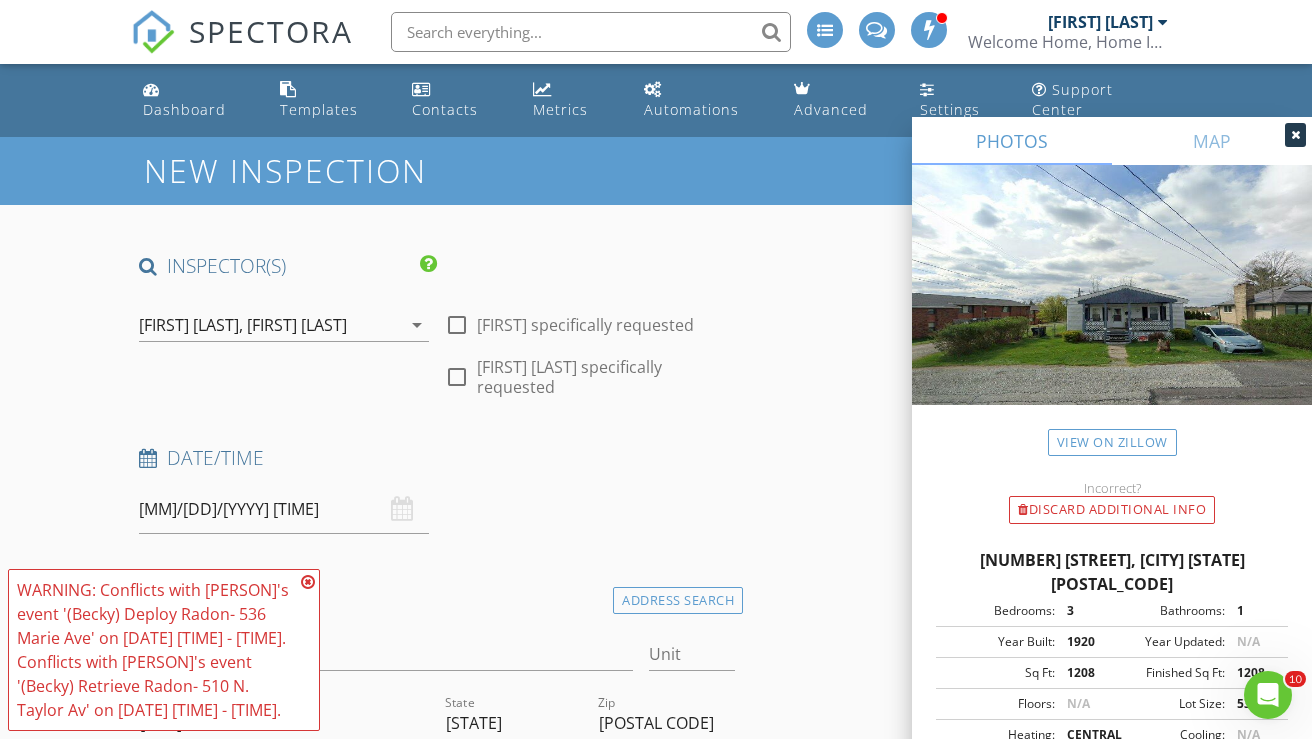 click at bounding box center (308, 582) 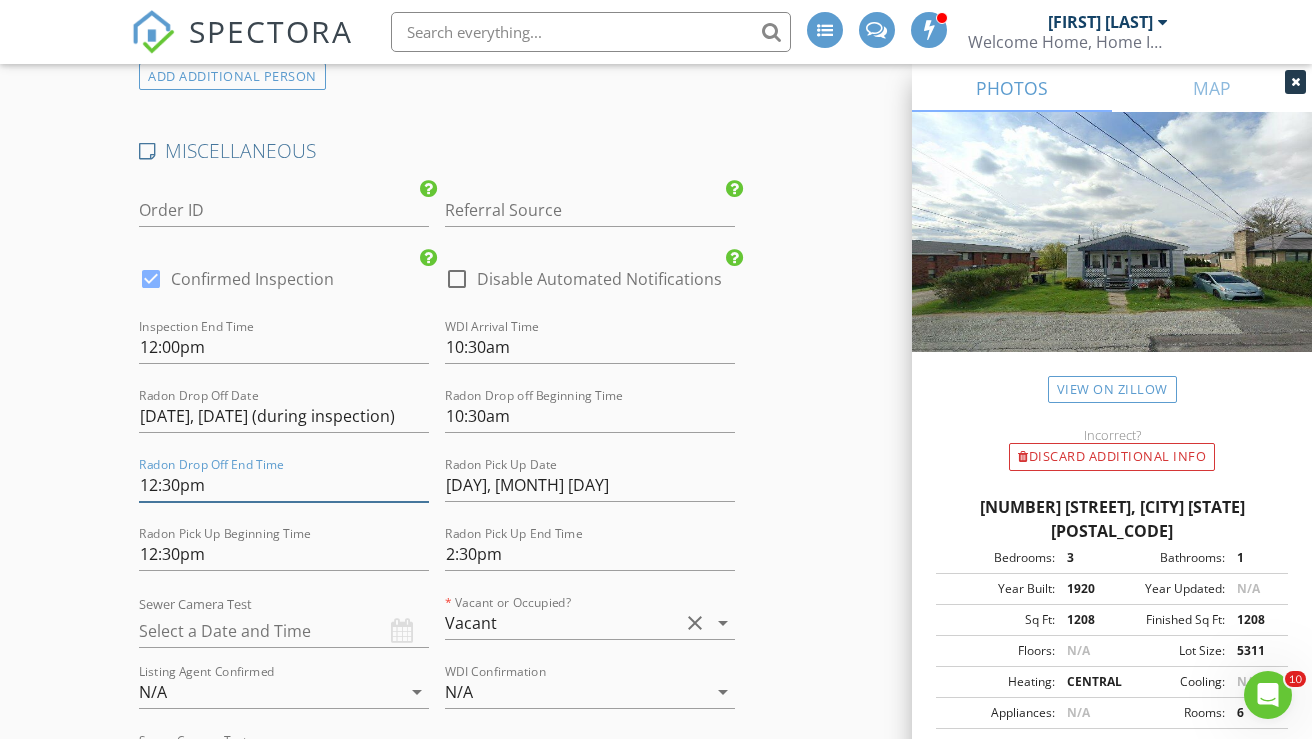 scroll, scrollTop: 4597, scrollLeft: 0, axis: vertical 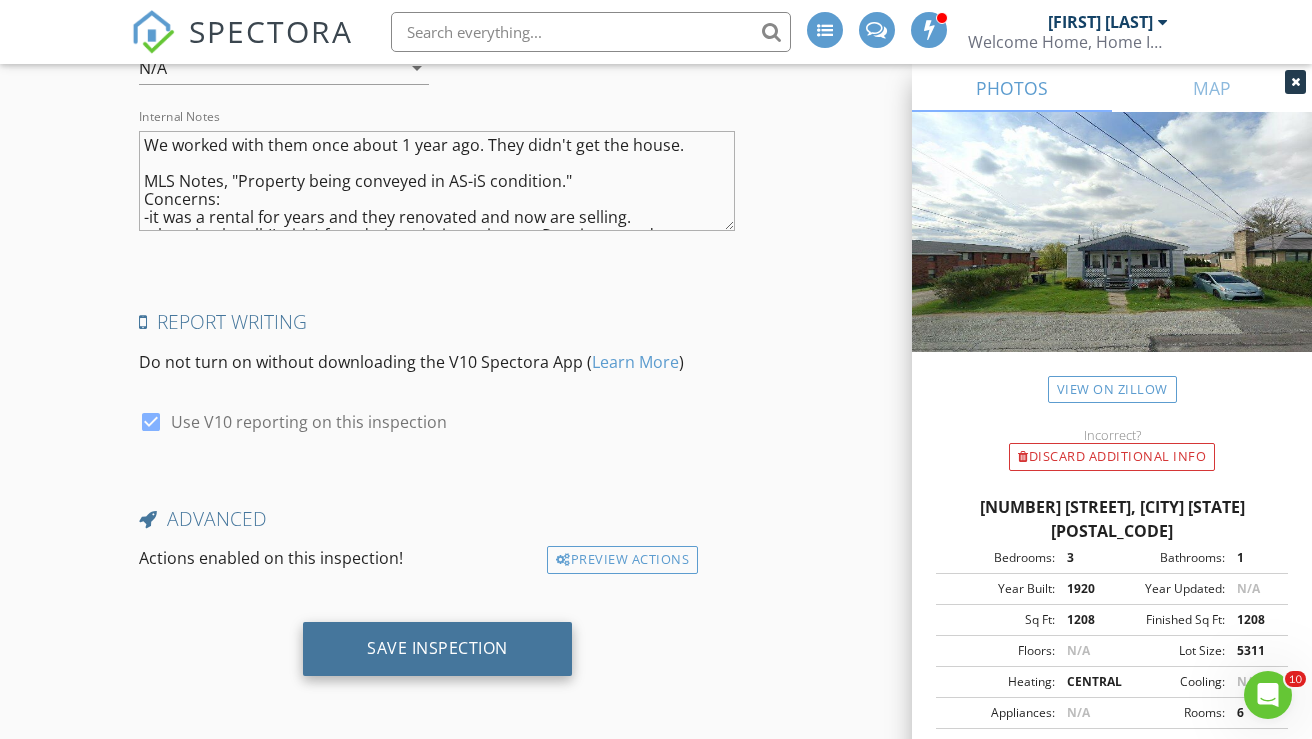 type on "12:30pm" 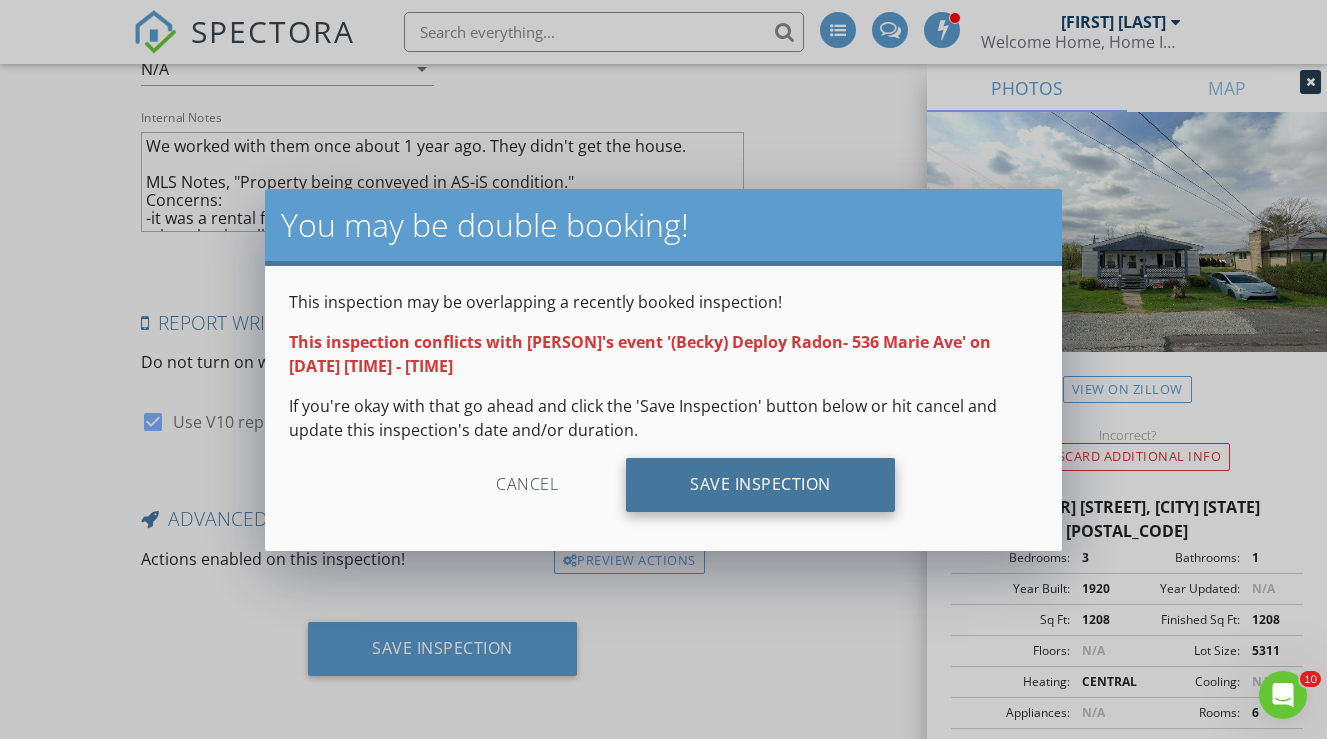 click on "Save Inspection" at bounding box center [760, 485] 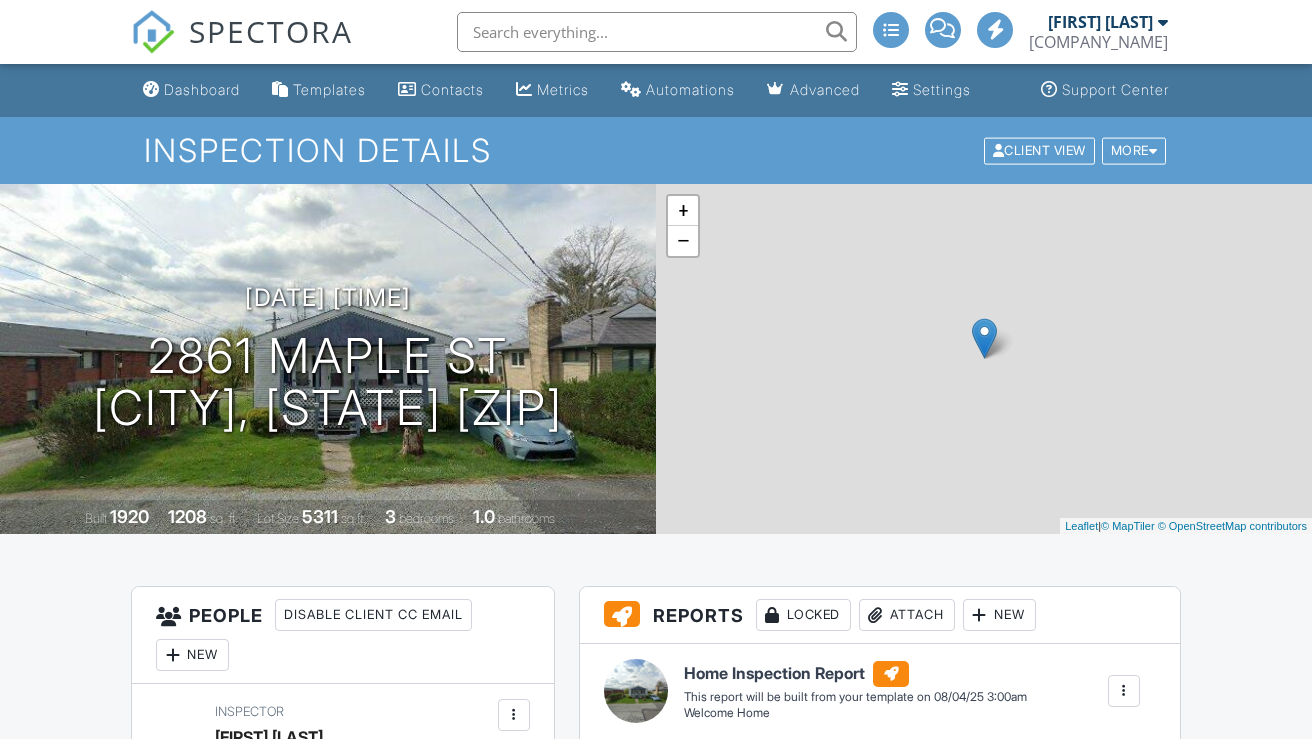 scroll, scrollTop: 0, scrollLeft: 0, axis: both 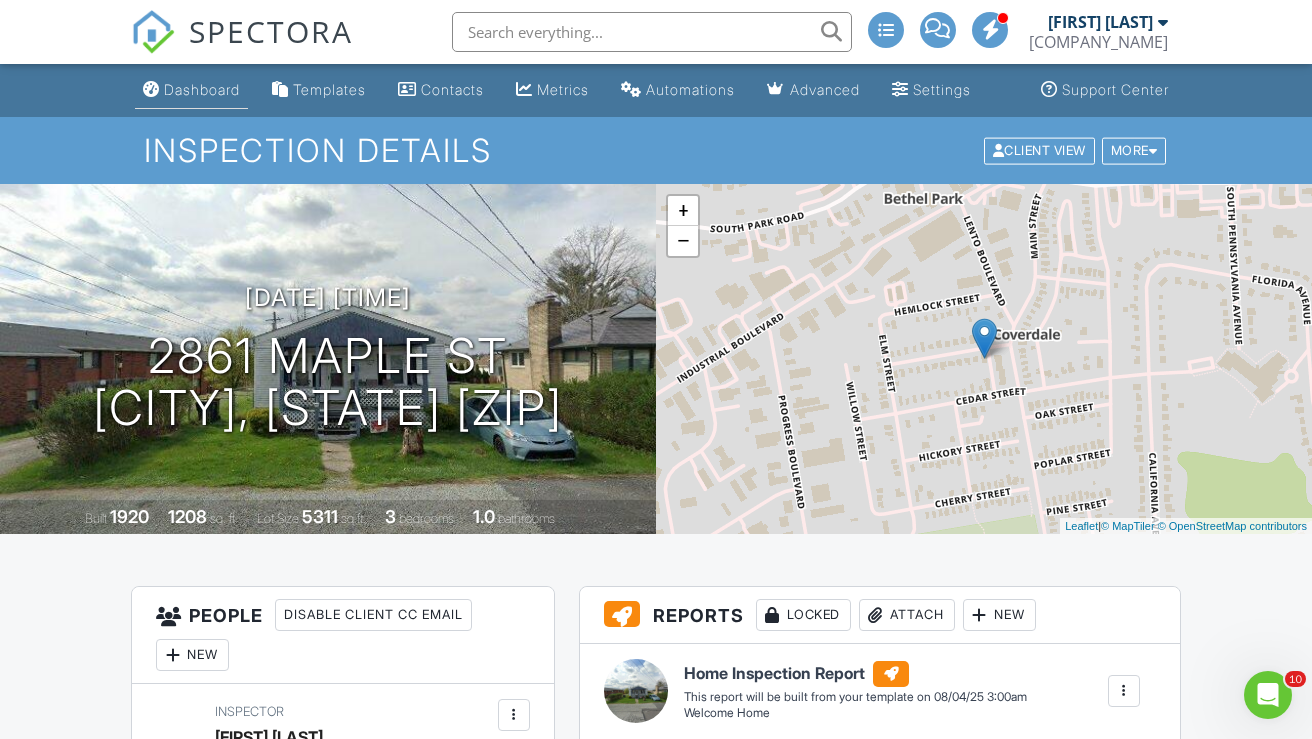 click on "Dashboard" at bounding box center (202, 89) 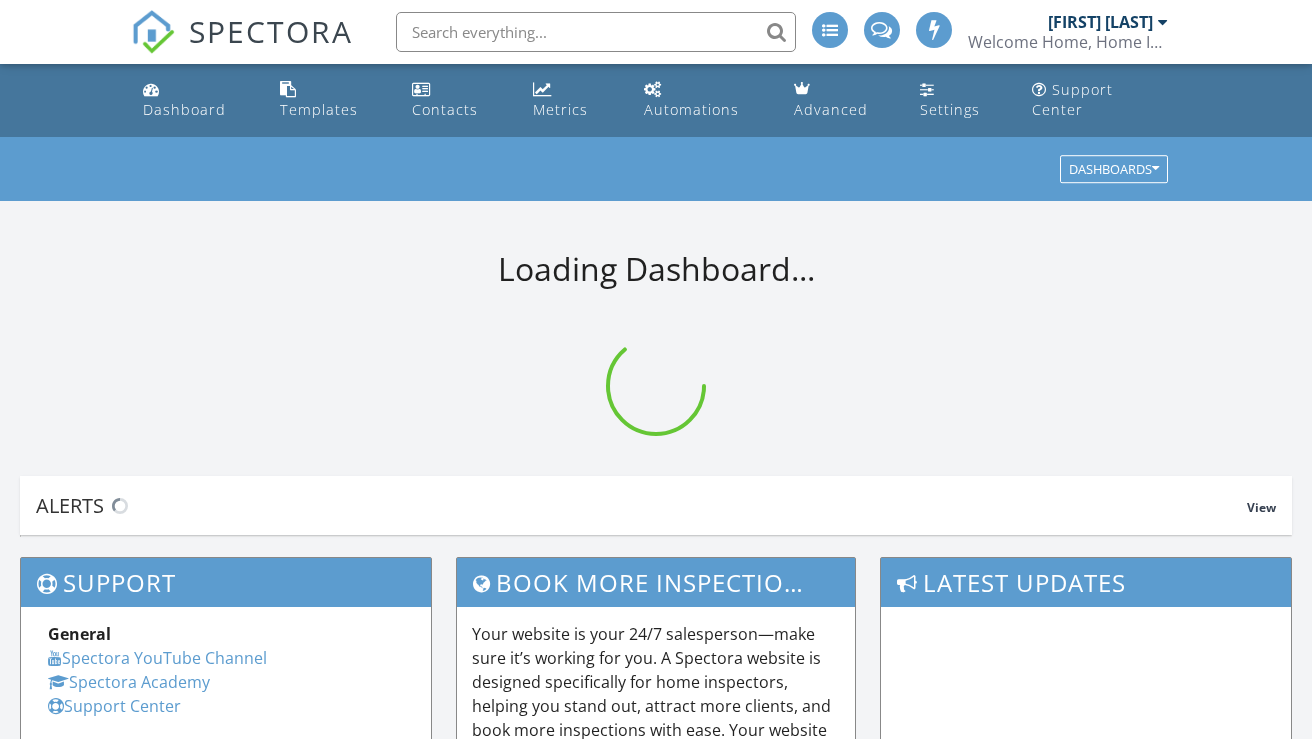 scroll, scrollTop: 0, scrollLeft: 0, axis: both 